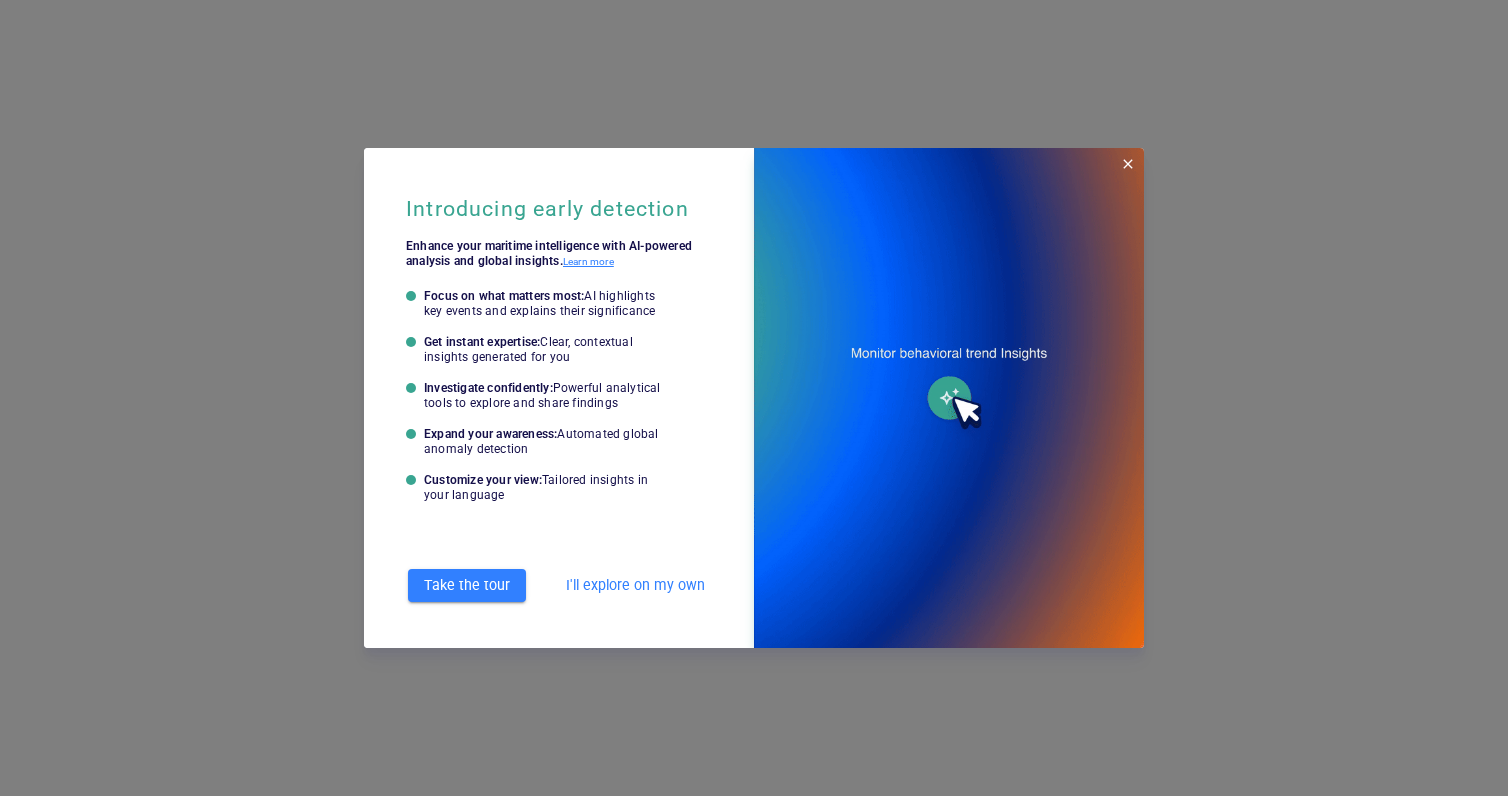 scroll, scrollTop: 0, scrollLeft: 0, axis: both 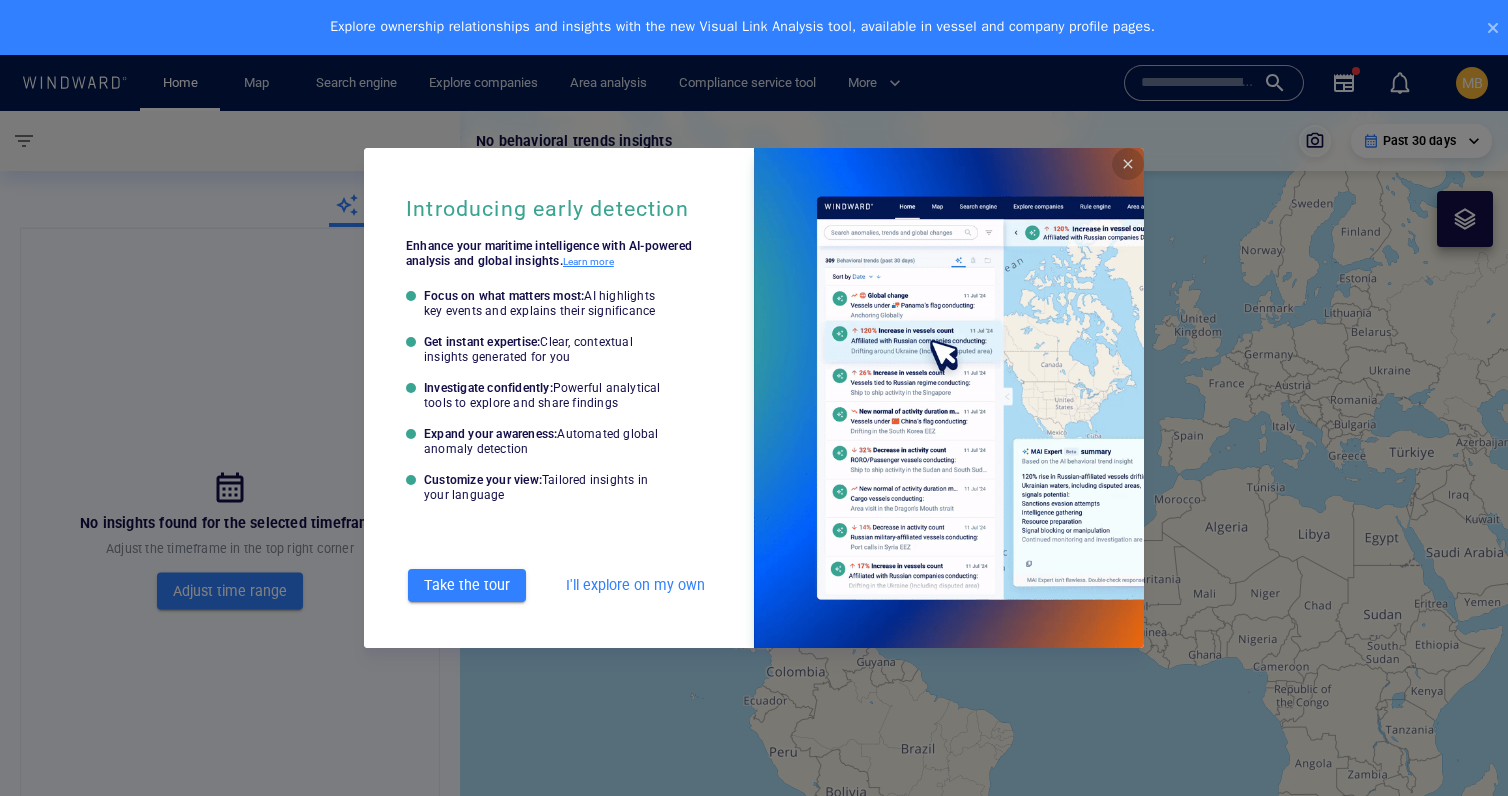 click at bounding box center (1128, 164) 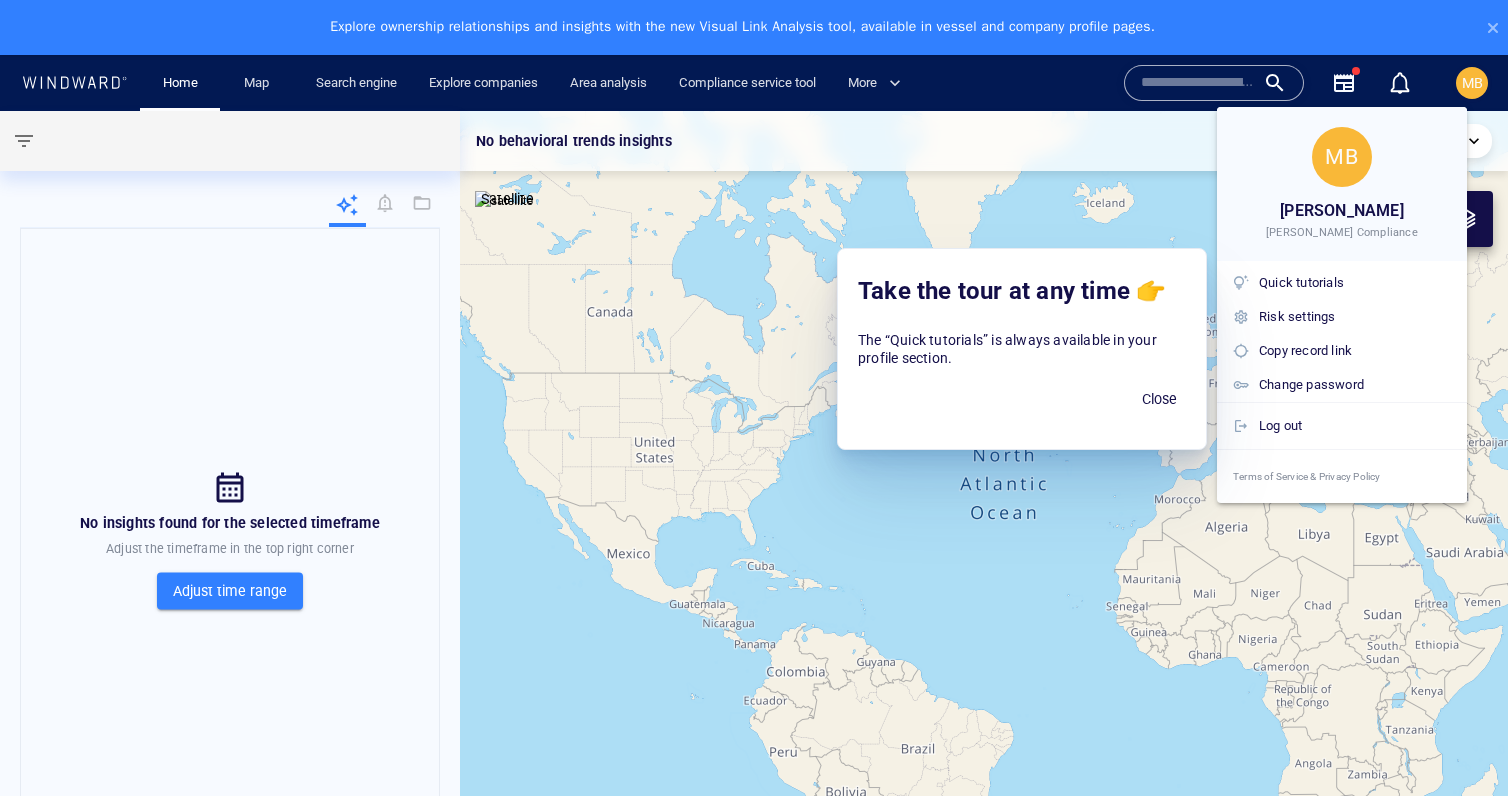 click on "Close" at bounding box center (1159, 399) 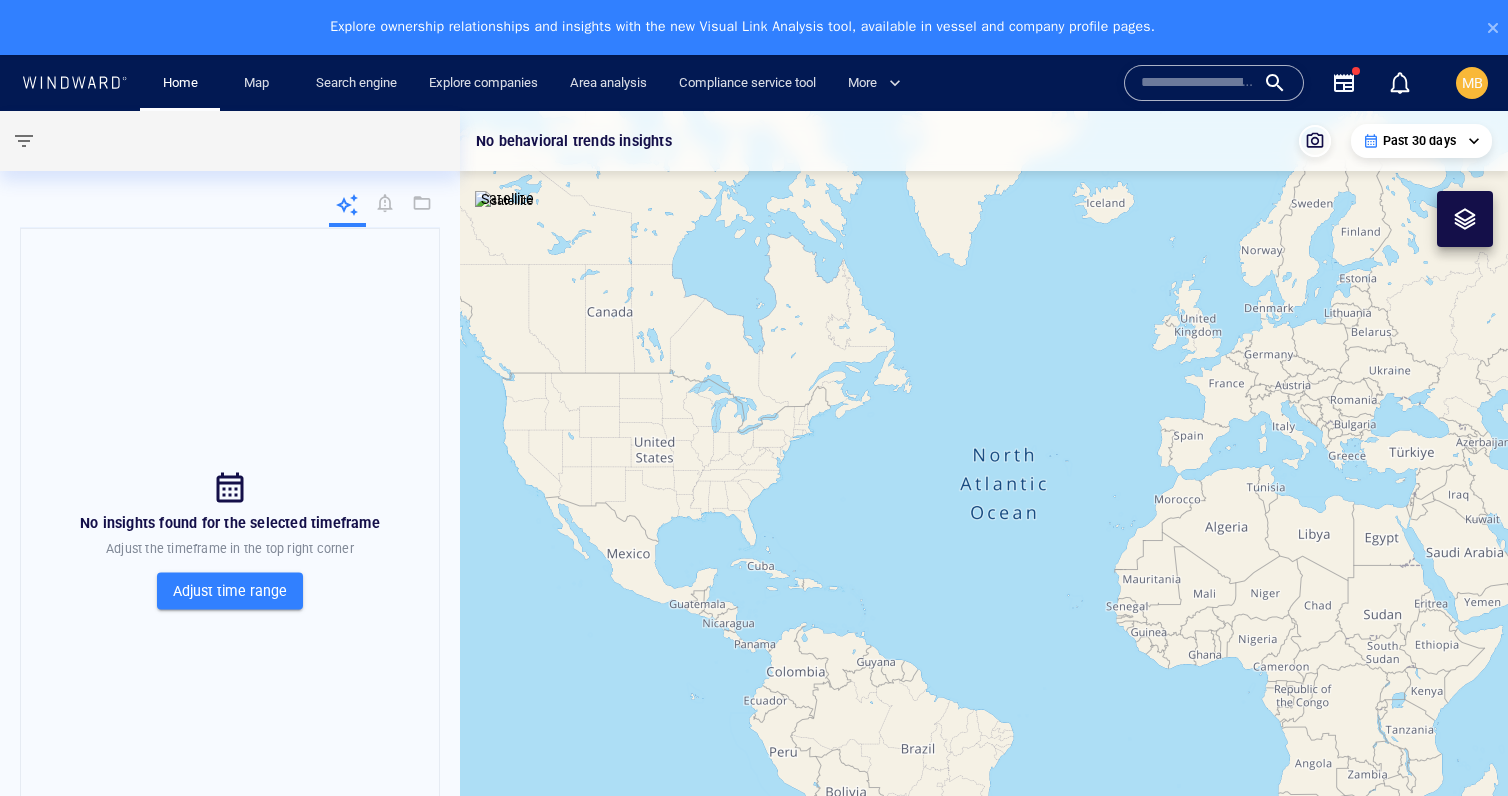 drag, startPoint x: 227, startPoint y: 30, endPoint x: 256, endPoint y: 30, distance: 29 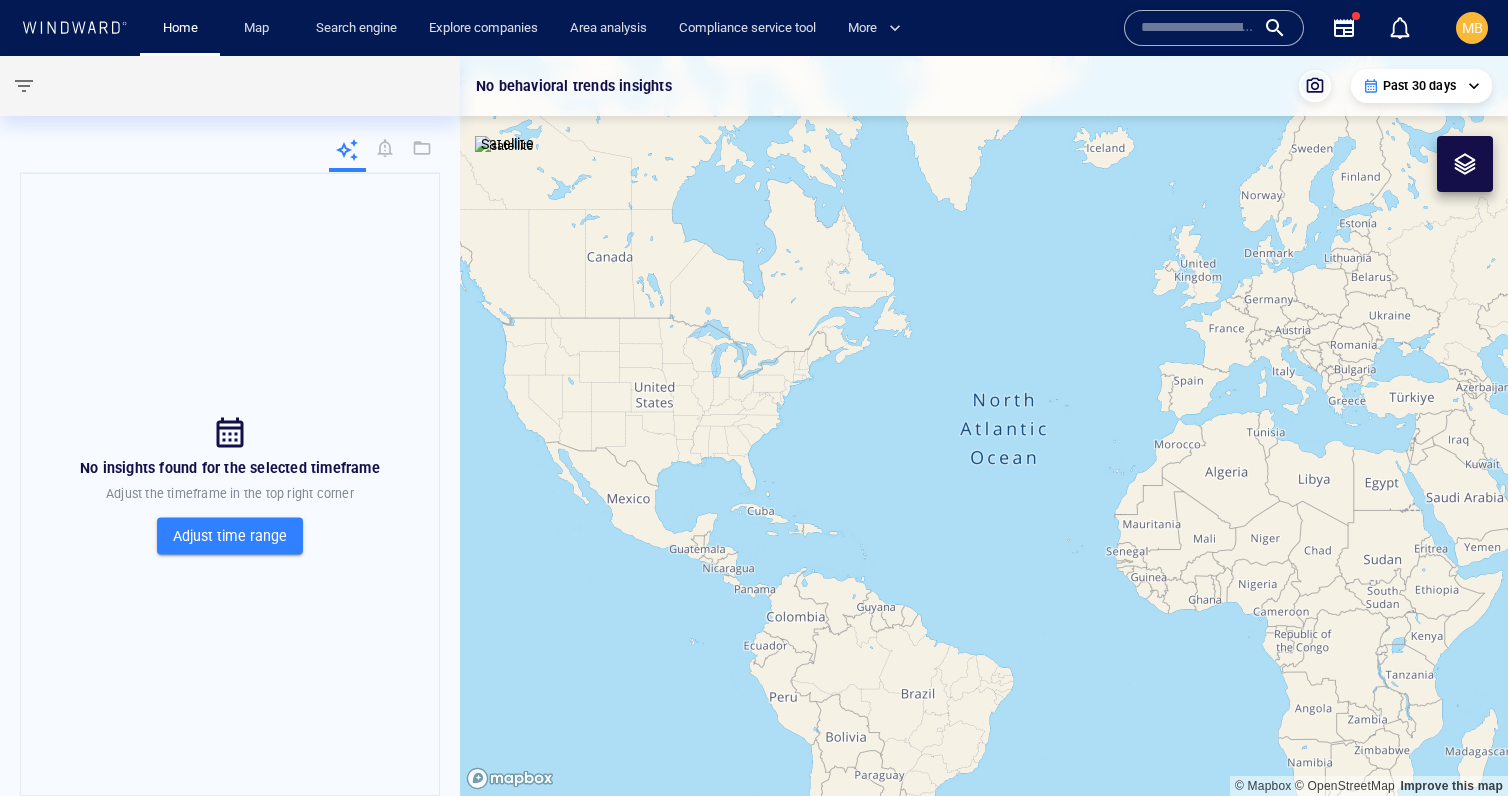 click on "Adjust time range" at bounding box center (230, 536) 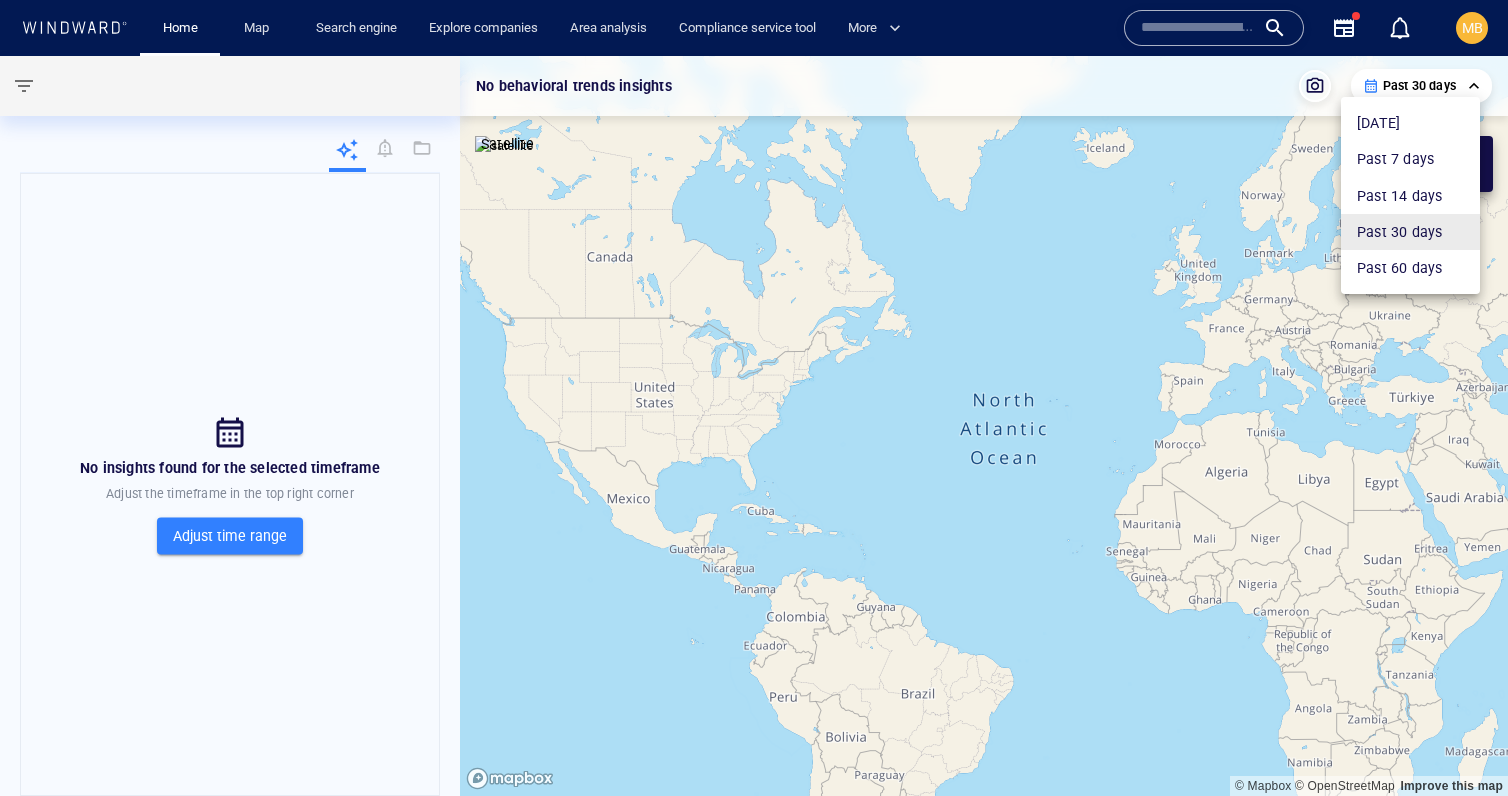 click at bounding box center (754, 398) 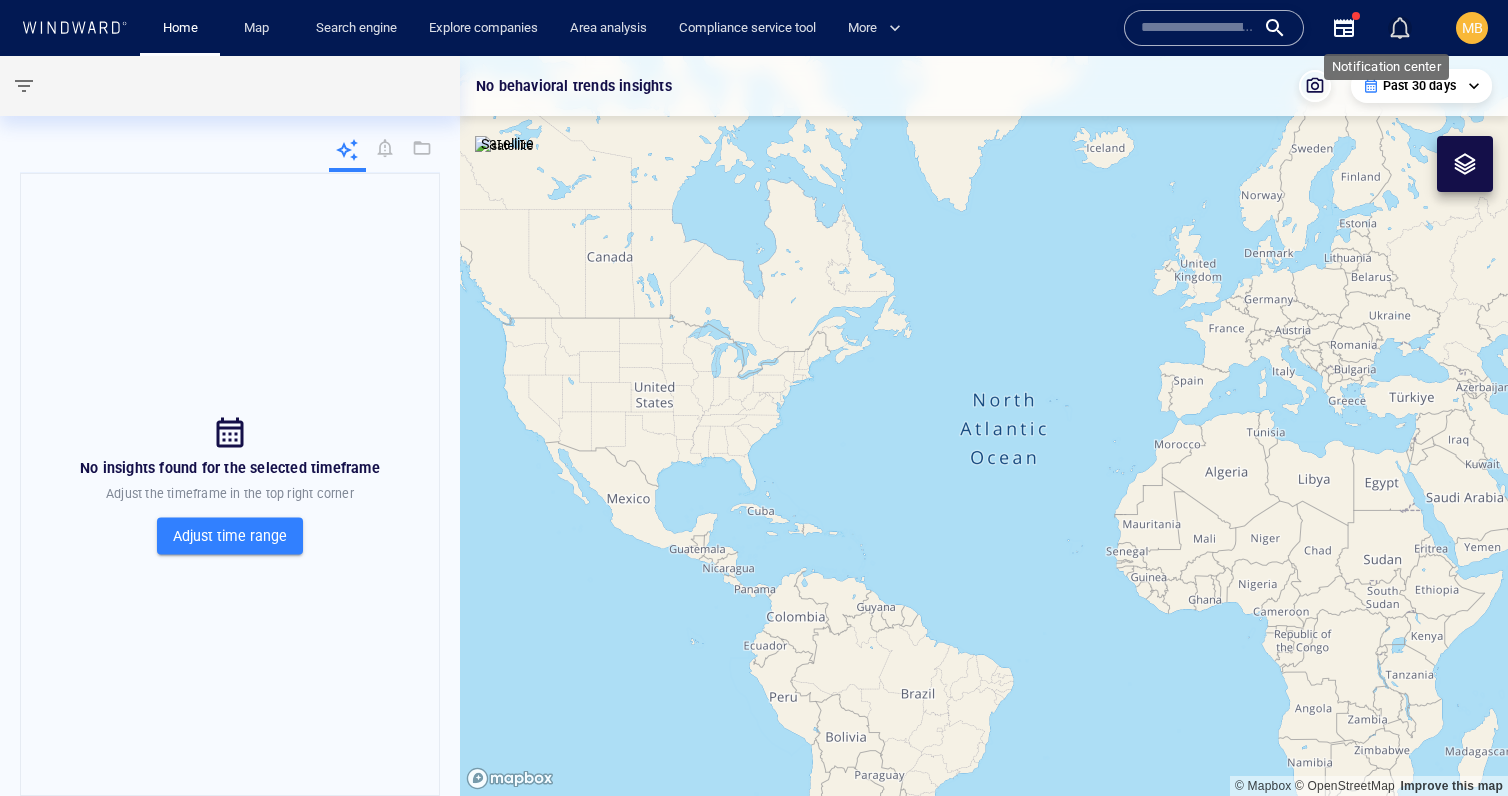 click at bounding box center [1400, 28] 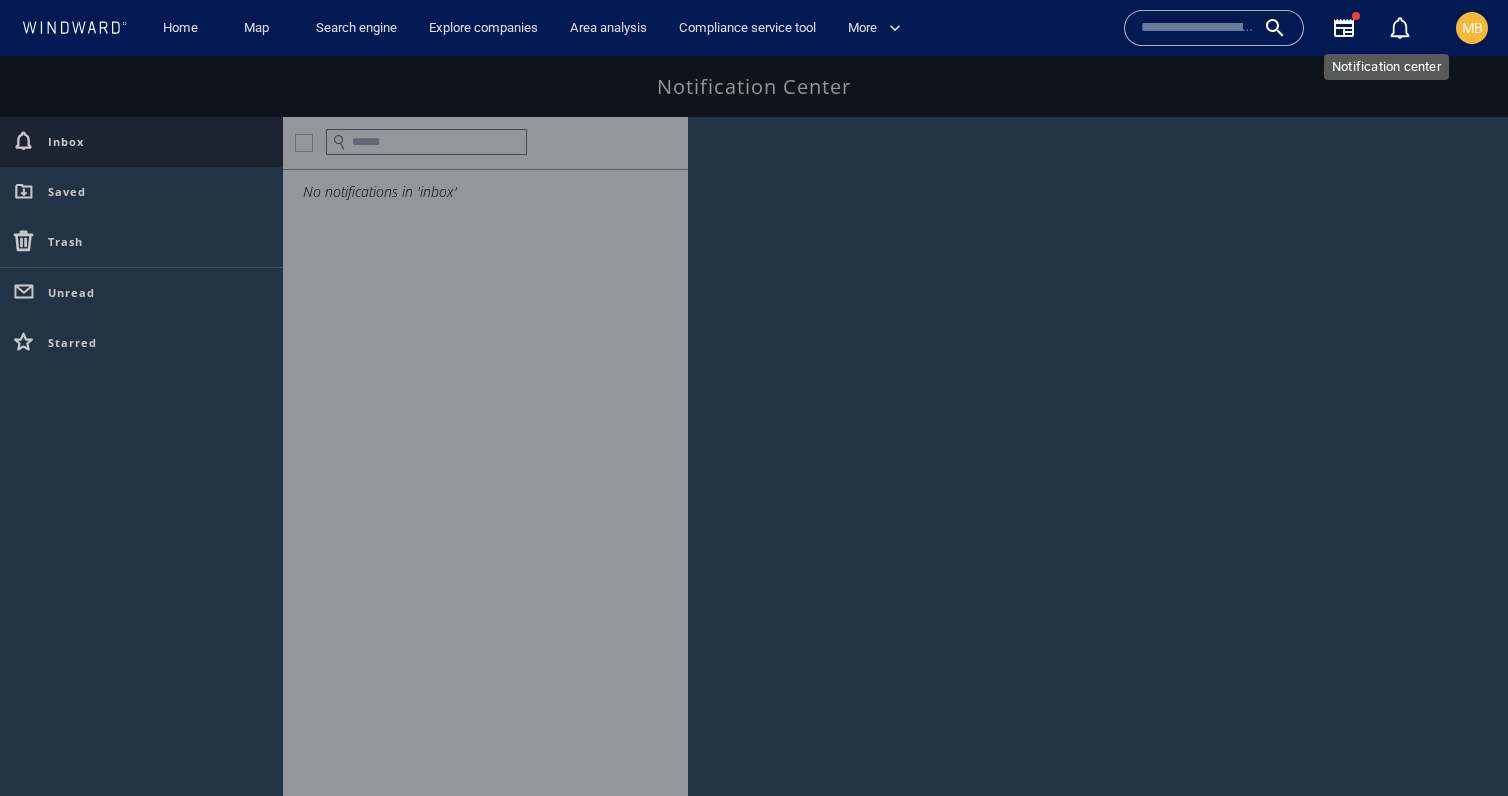 scroll, scrollTop: 0, scrollLeft: 0, axis: both 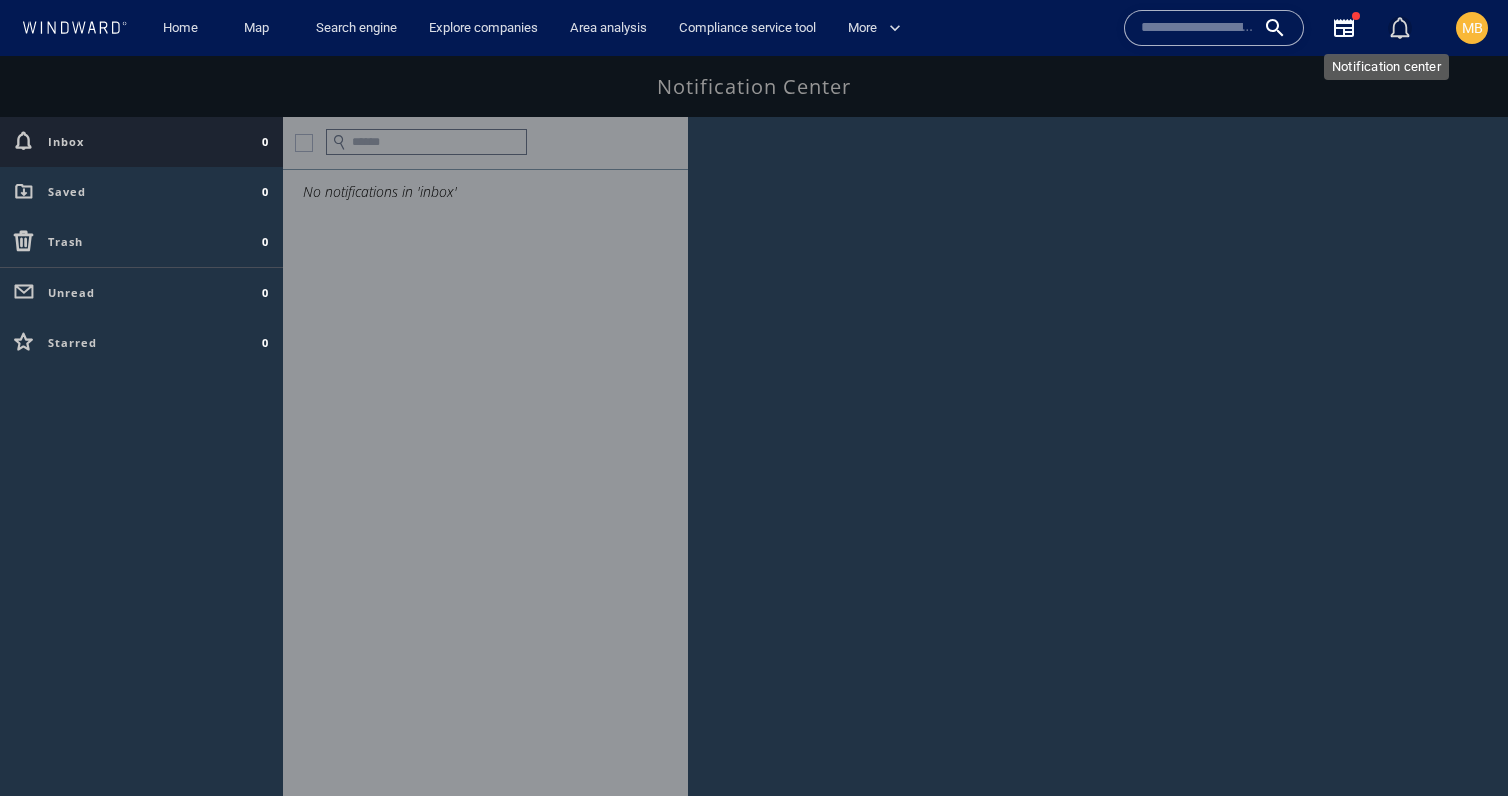 click at bounding box center (1400, 28) 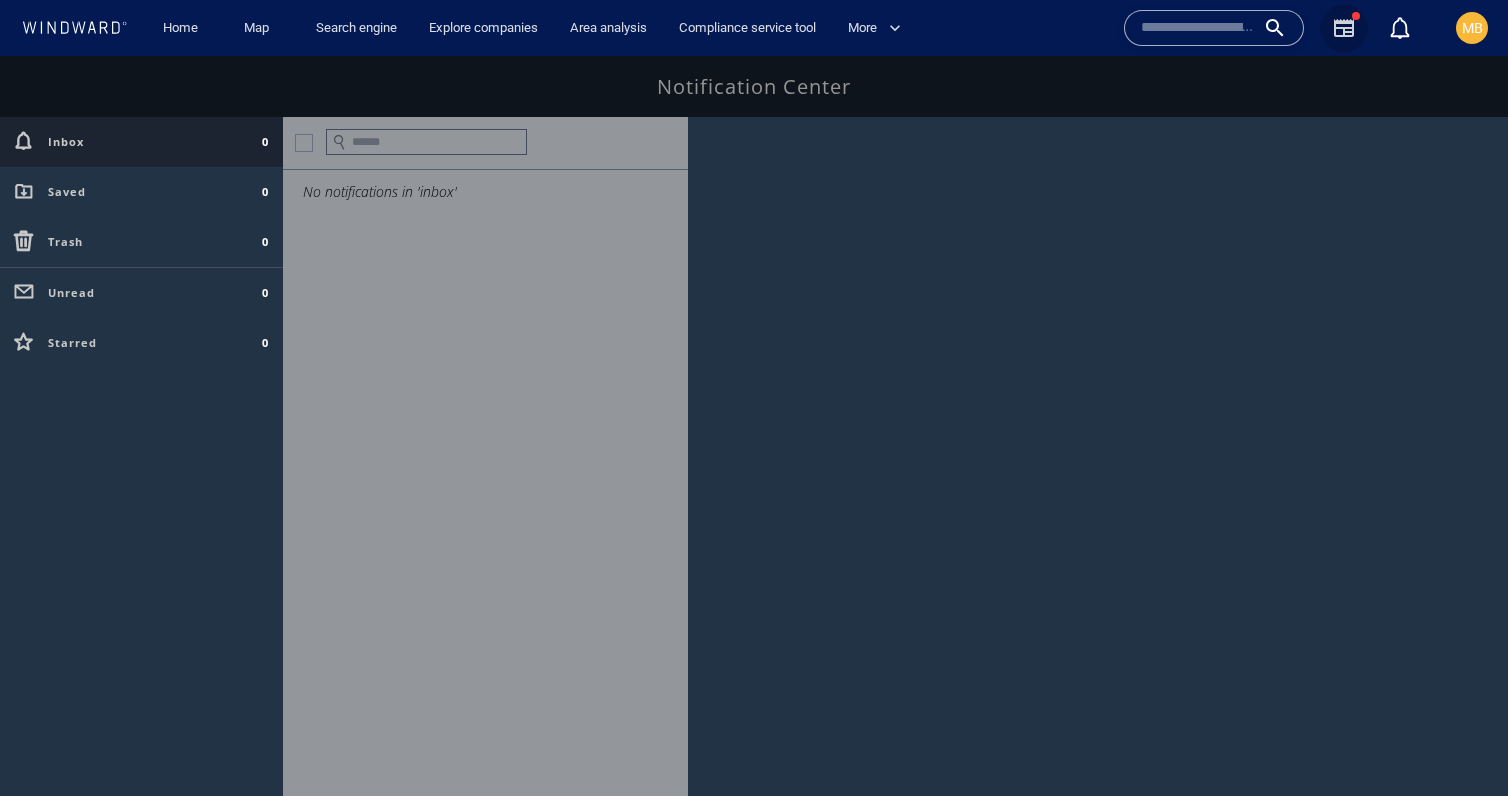 click 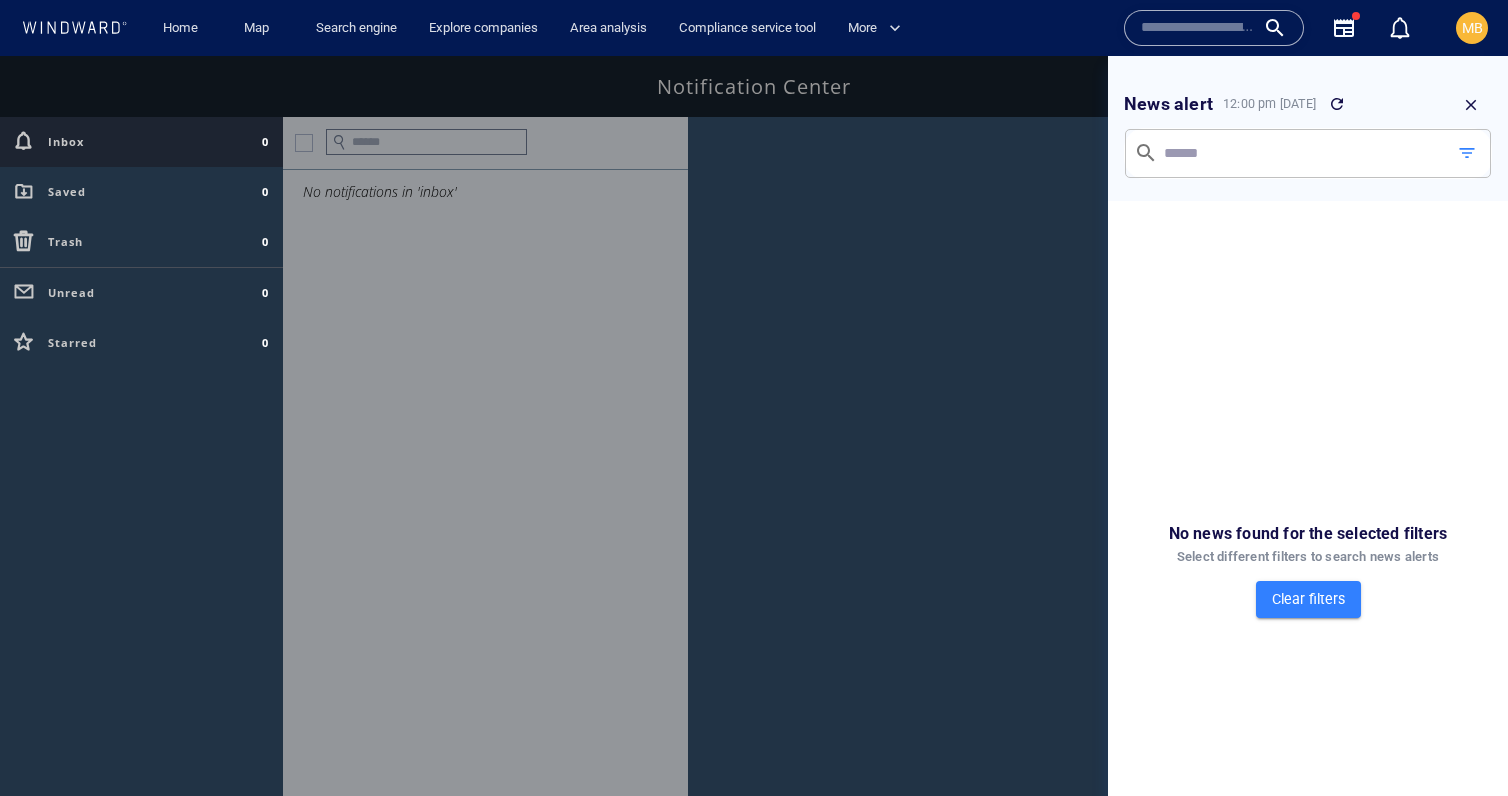 click on "Clear filters" at bounding box center (1308, 599) 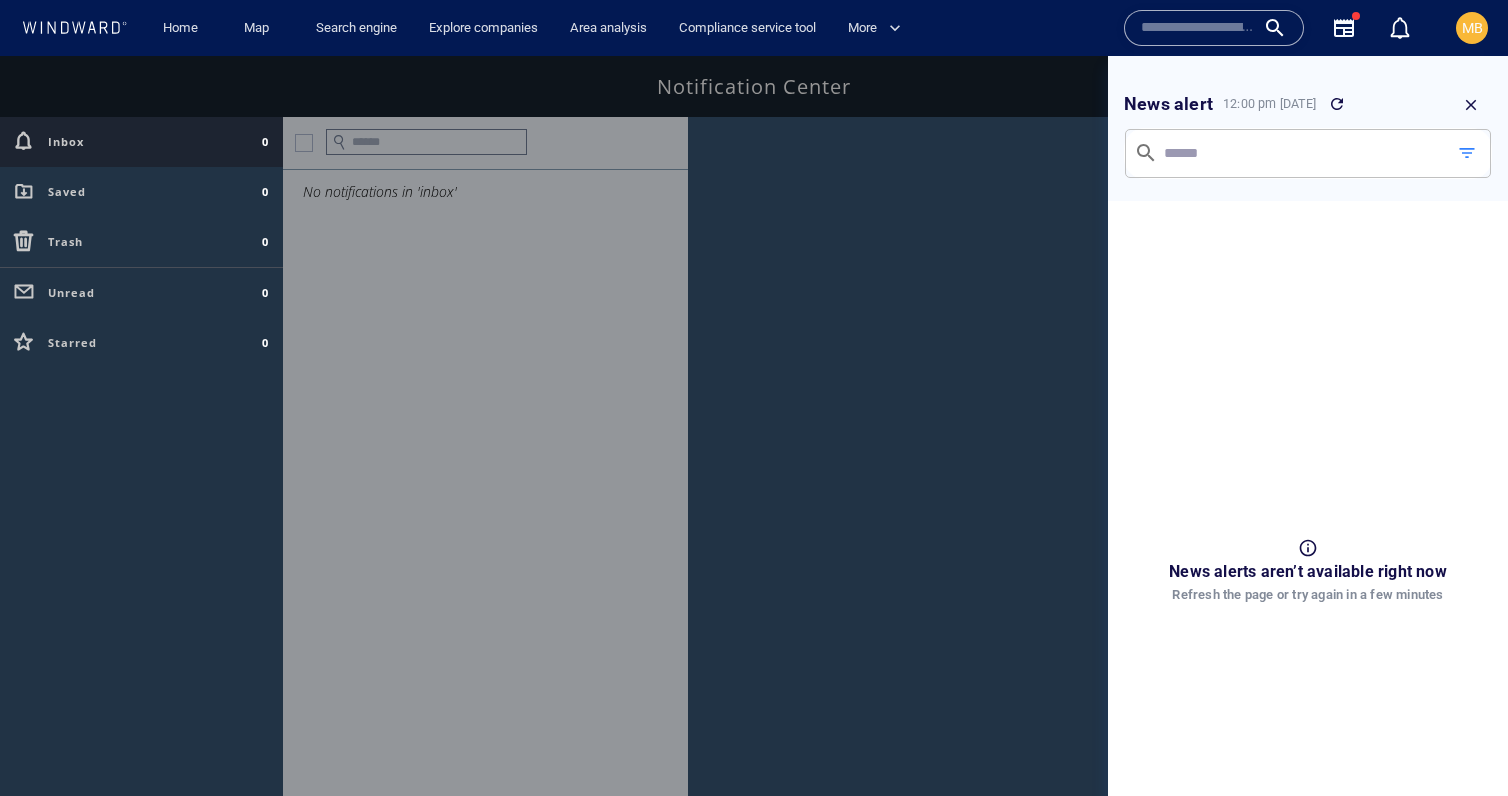 click 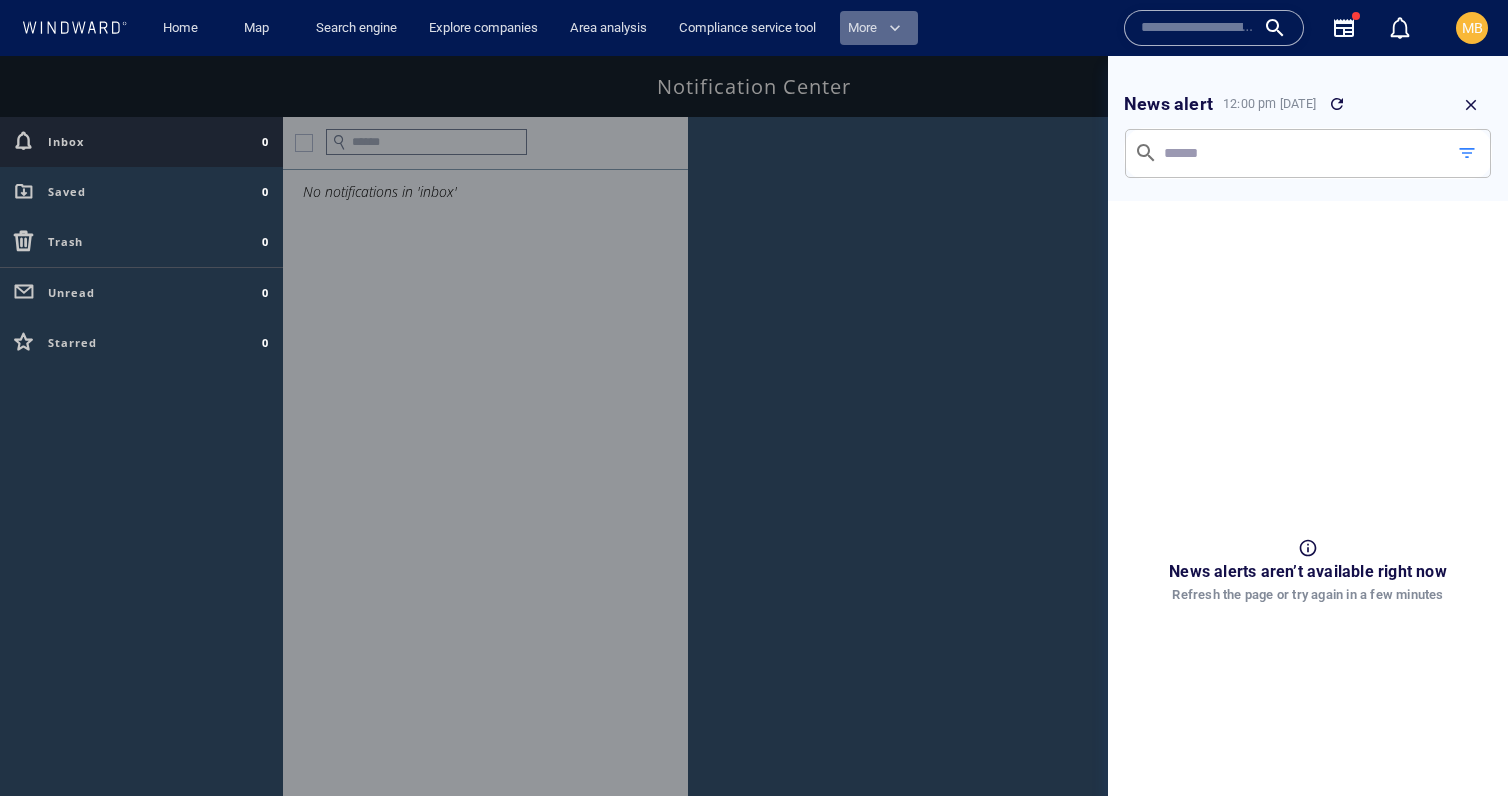 click on "More" at bounding box center [874, 28] 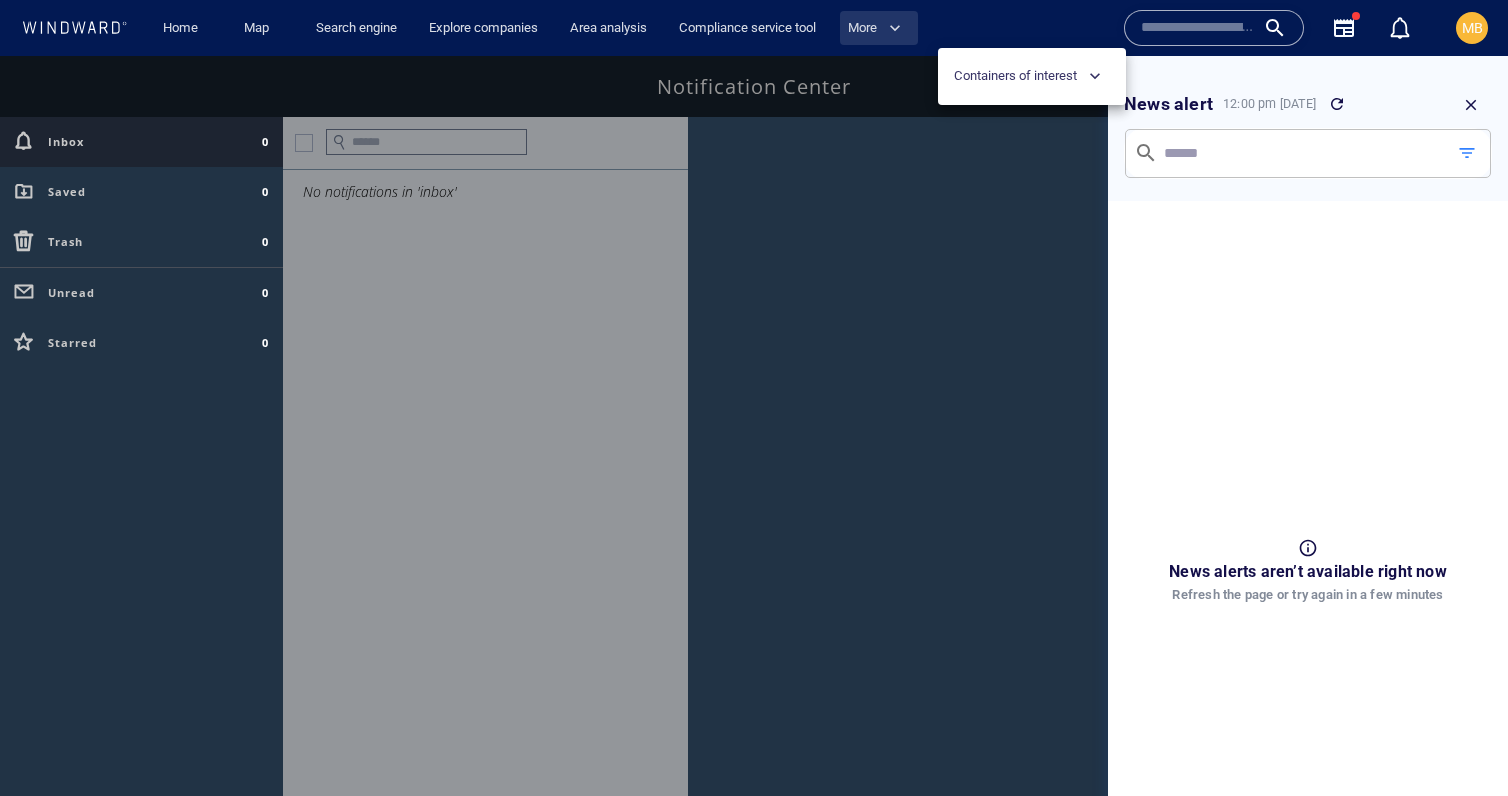 click at bounding box center (754, 398) 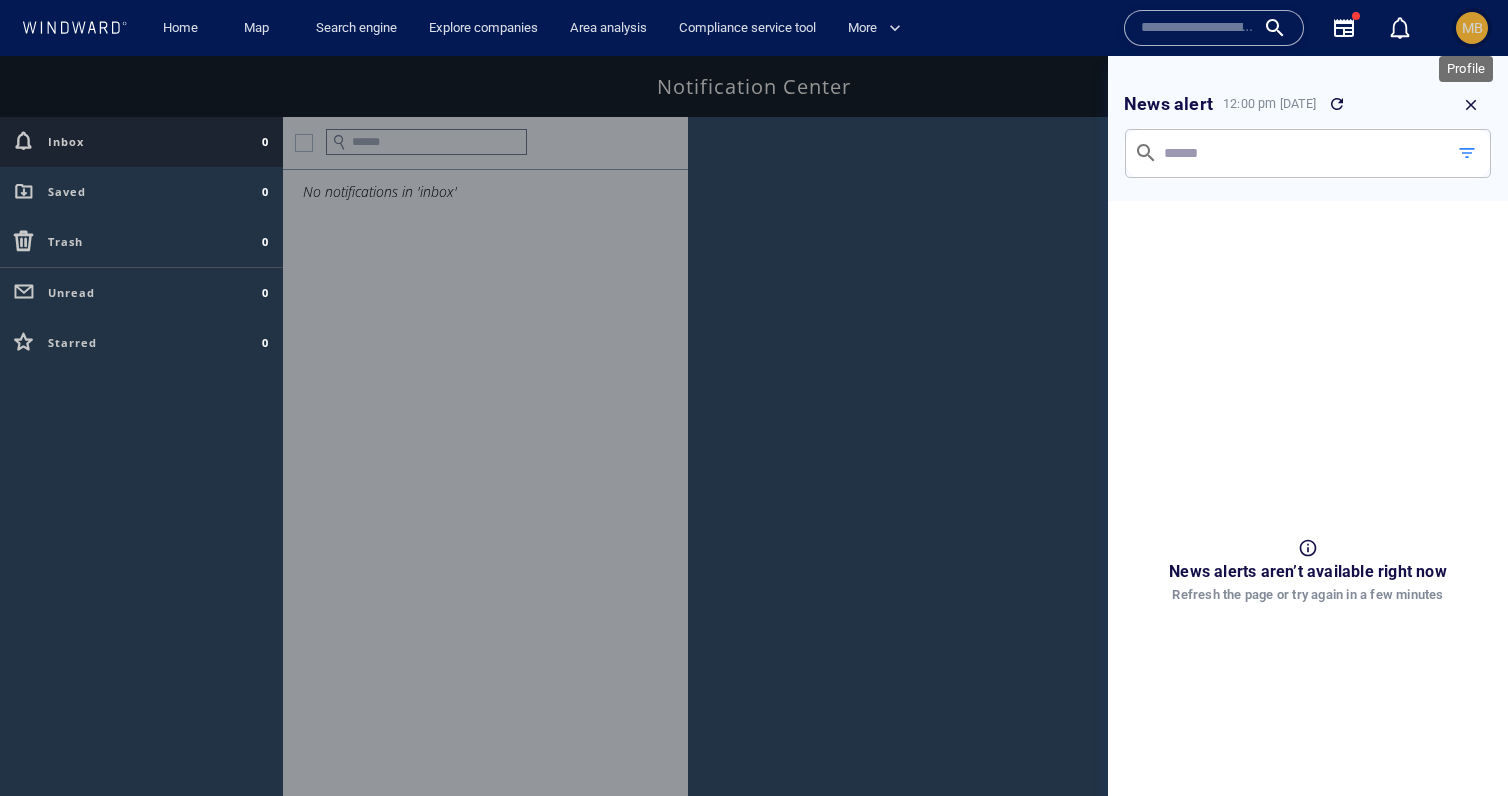 click on "MB" at bounding box center (1472, 28) 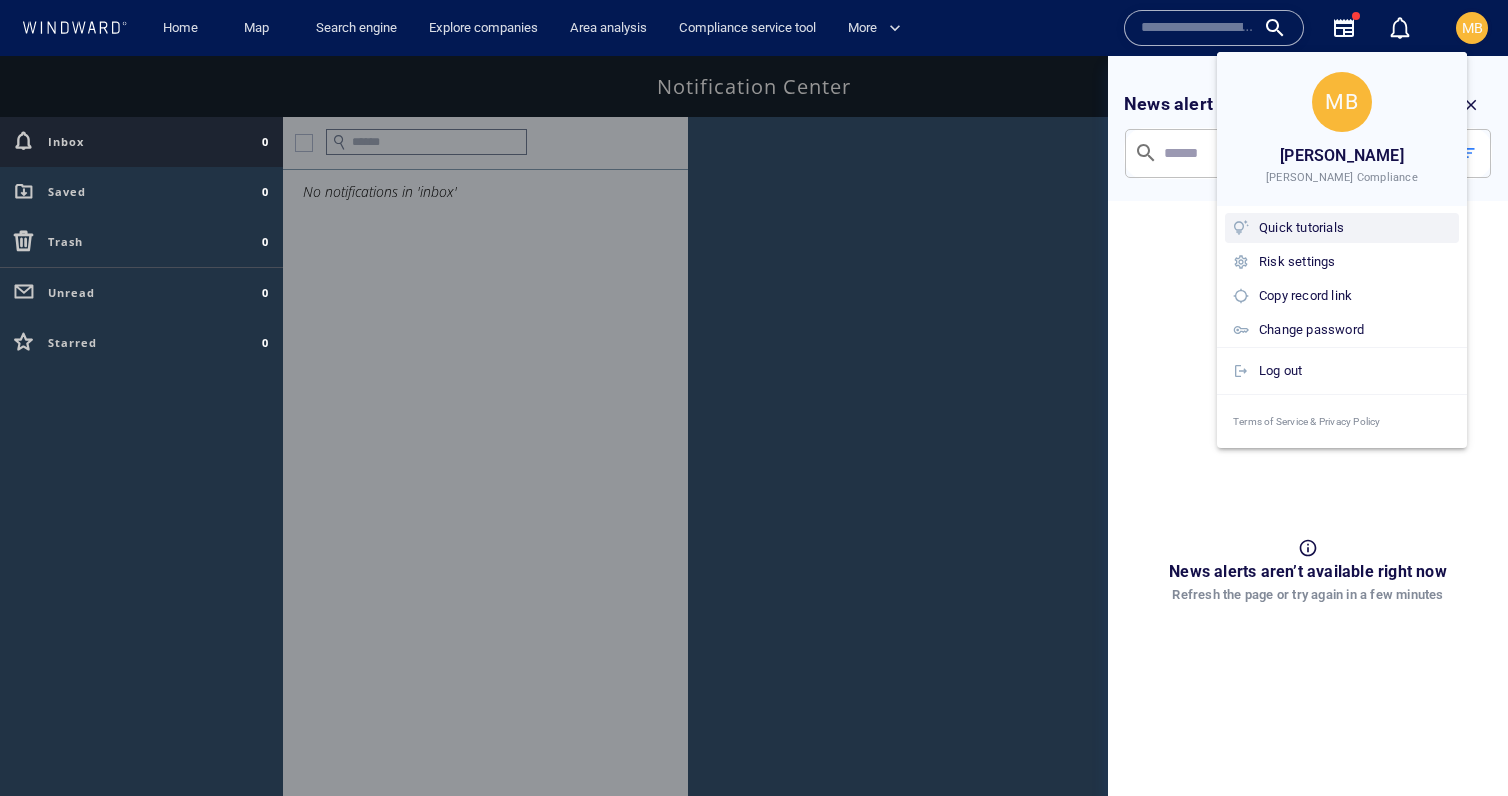 click on "Quick tutorials" at bounding box center [1355, 228] 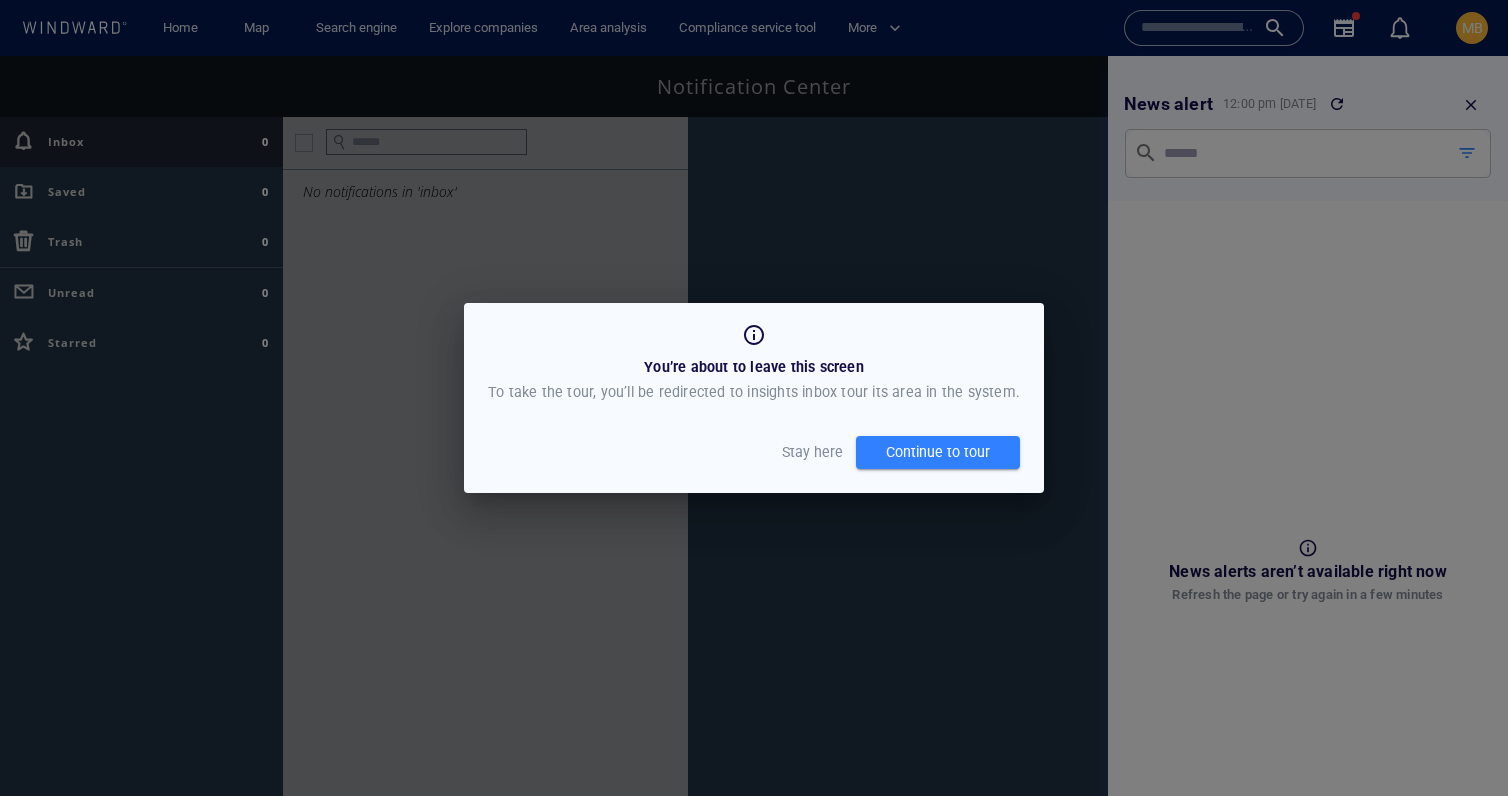 click on "Continue to tour" at bounding box center [938, 452] 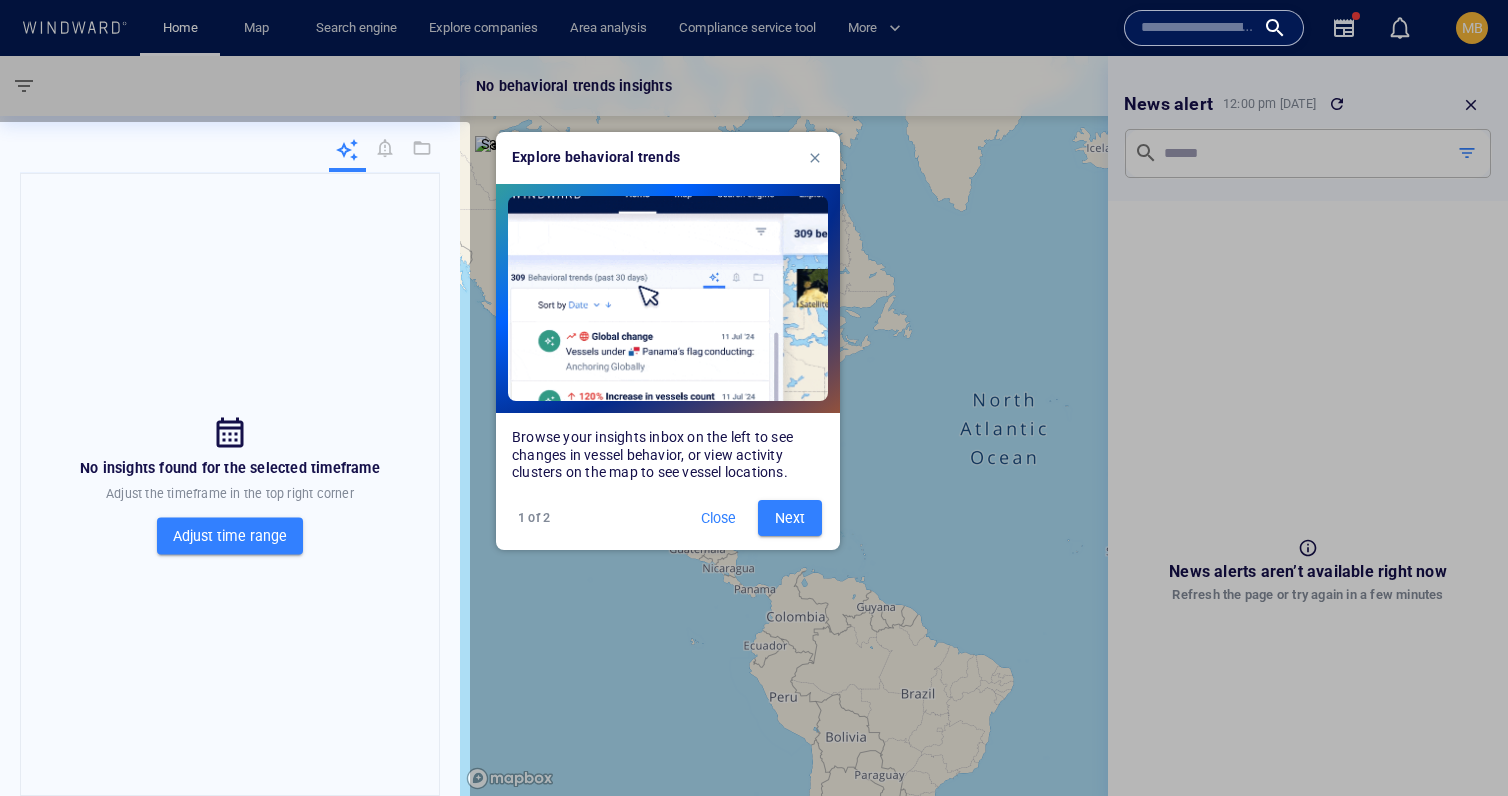 click at bounding box center (230, 464) 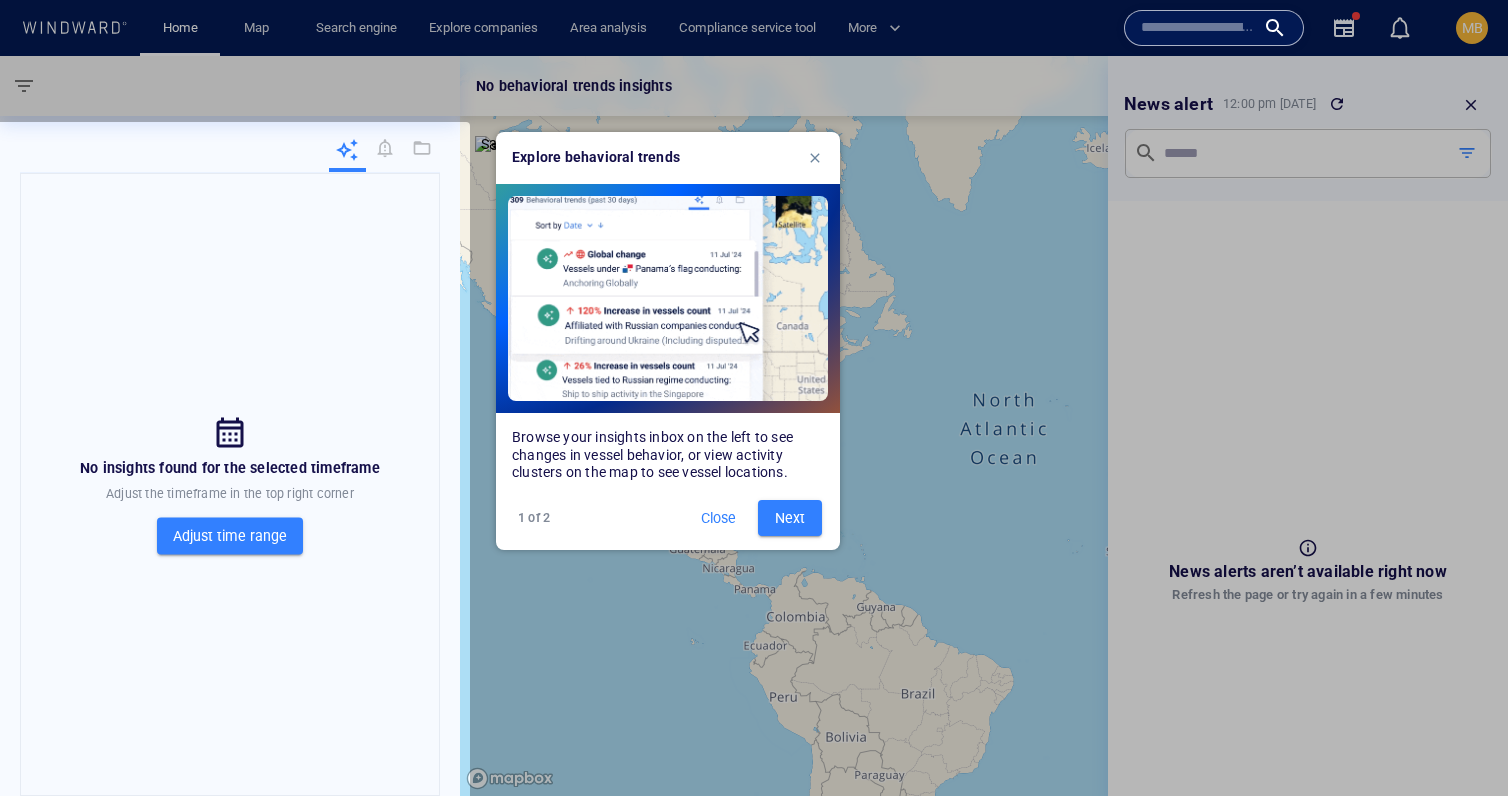 click at bounding box center [230, 464] 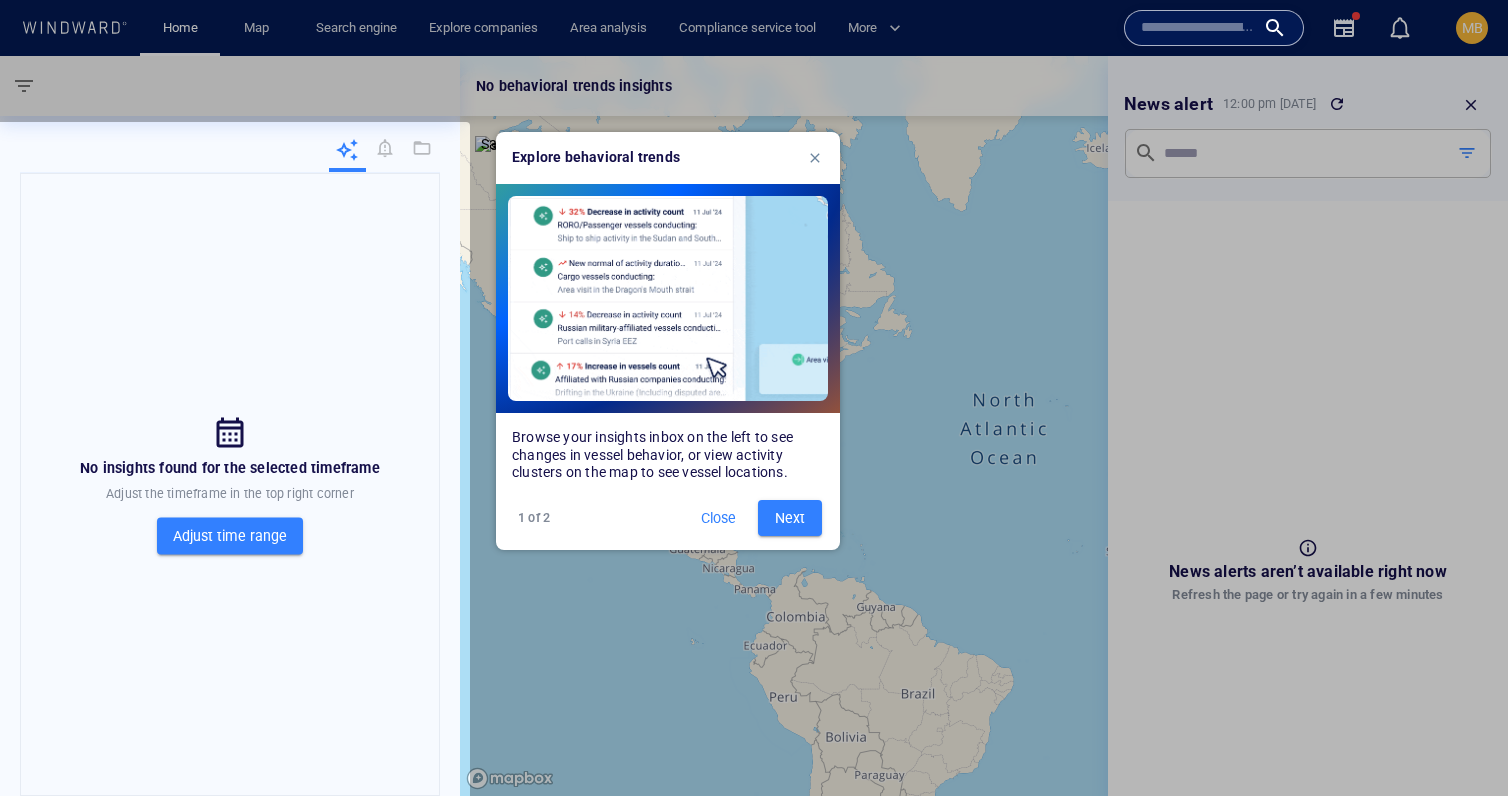 click on "Next" at bounding box center (790, 518) 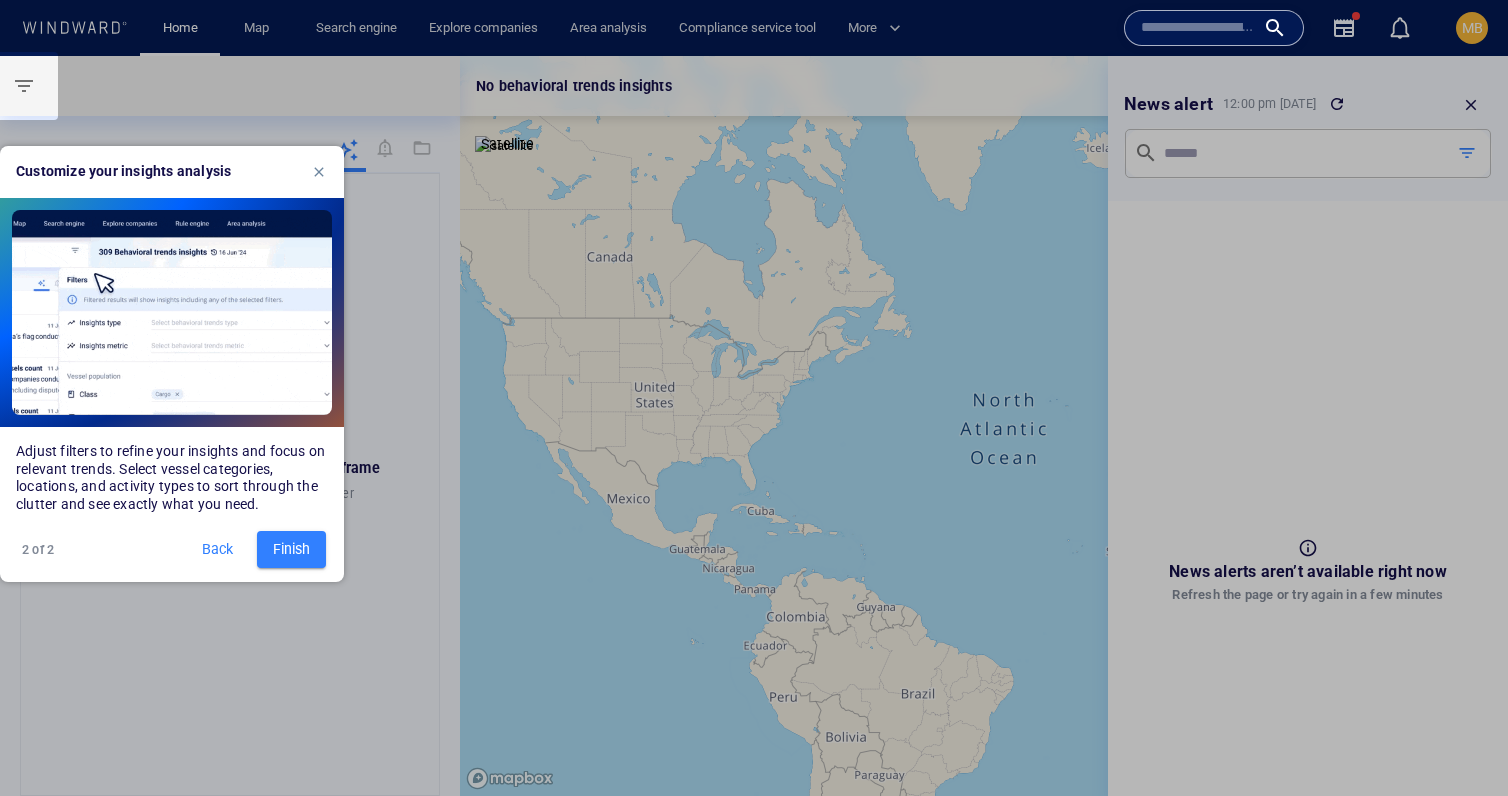 click on "Finish" at bounding box center (291, 549) 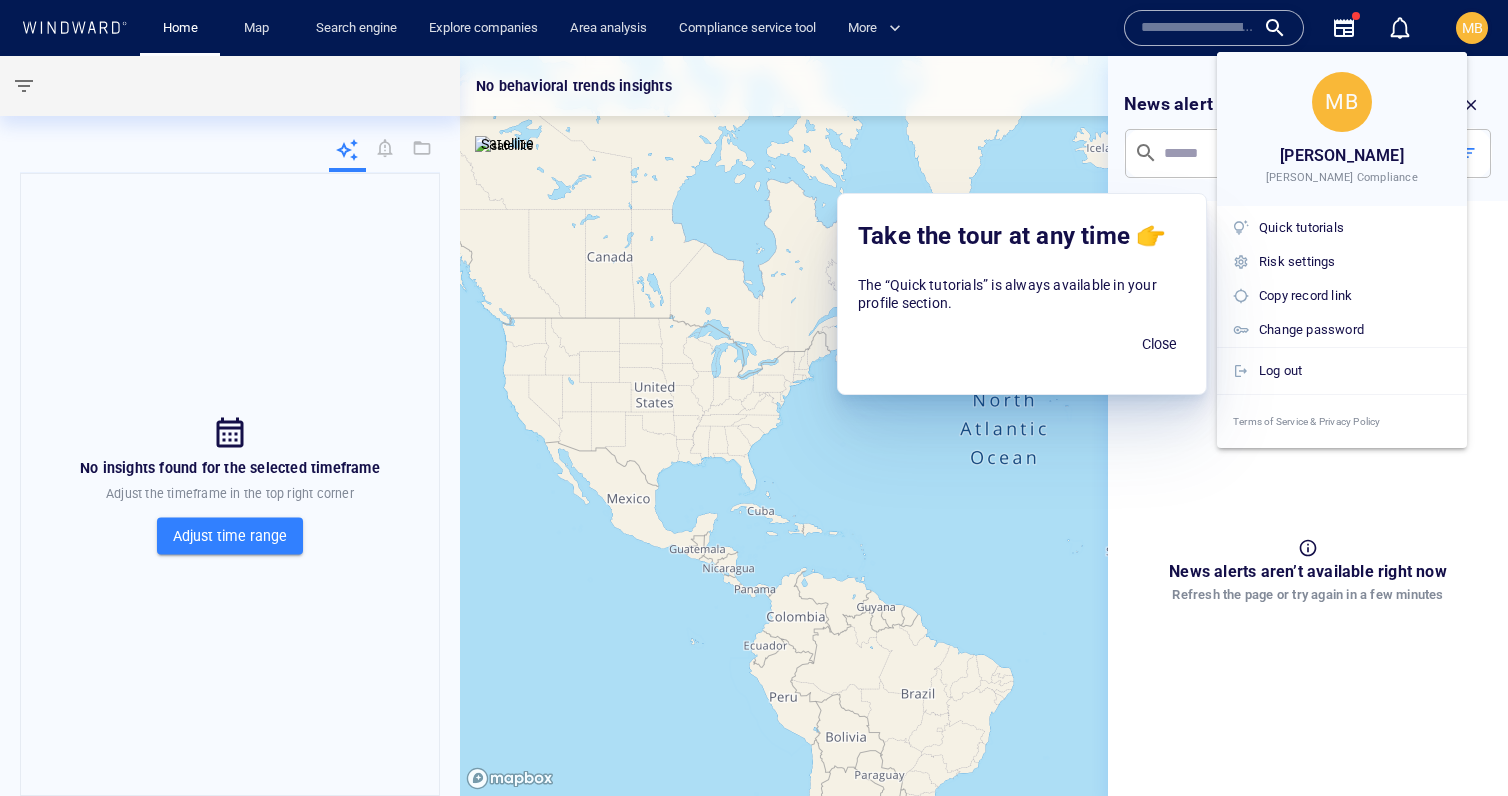 click at bounding box center (754, 398) 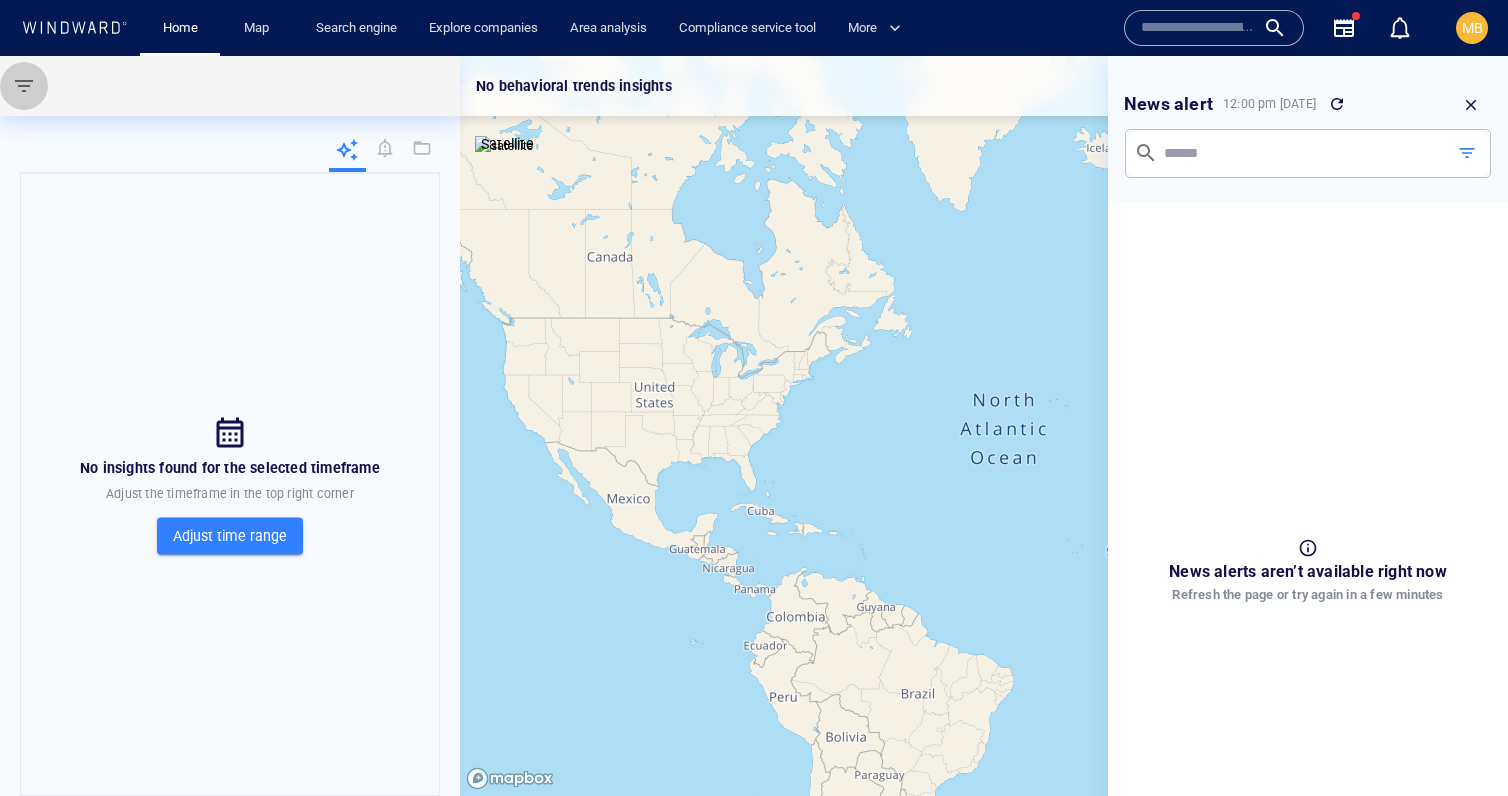 click at bounding box center [24, 86] 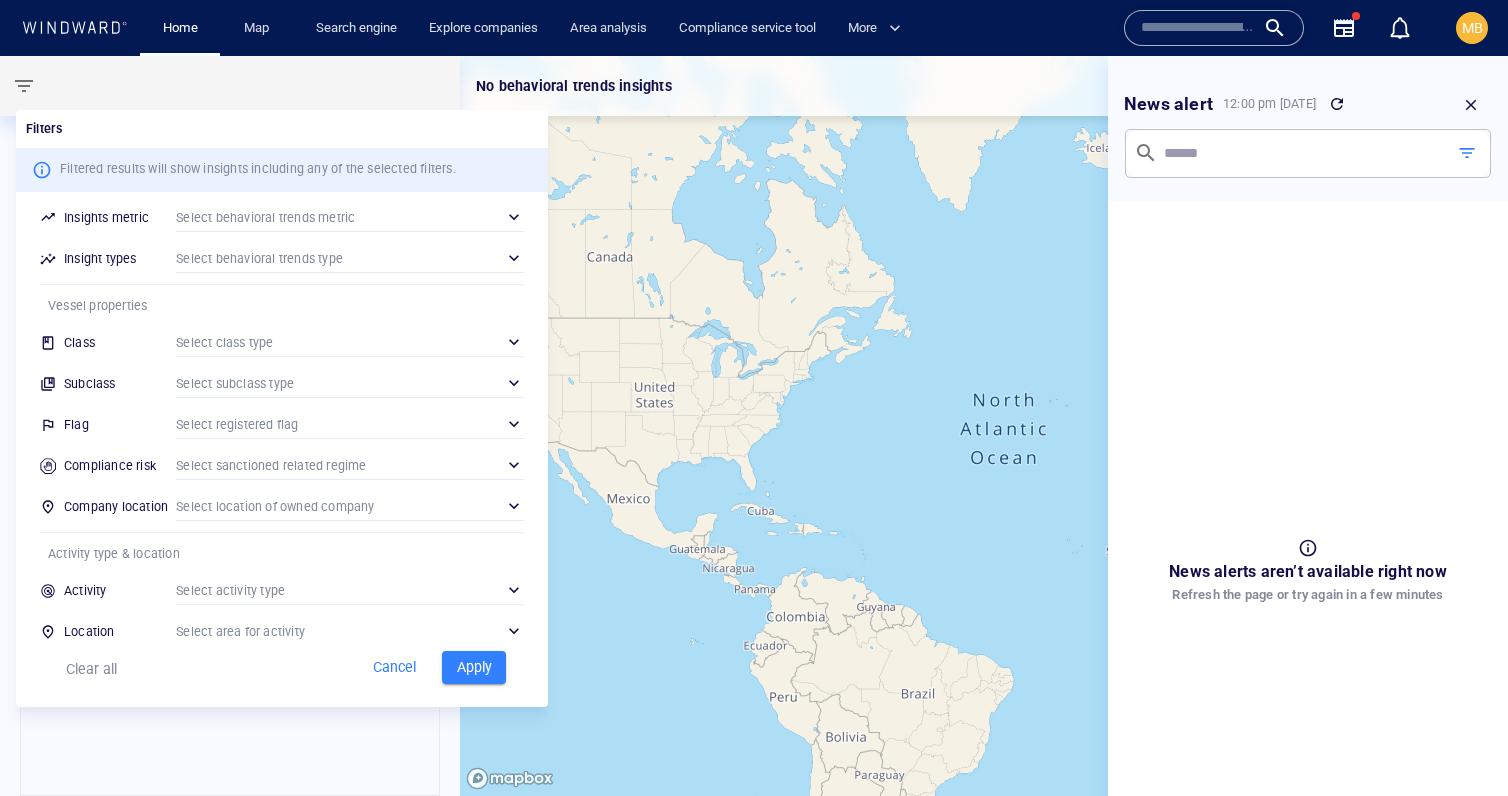 click on "​" at bounding box center (350, 217) 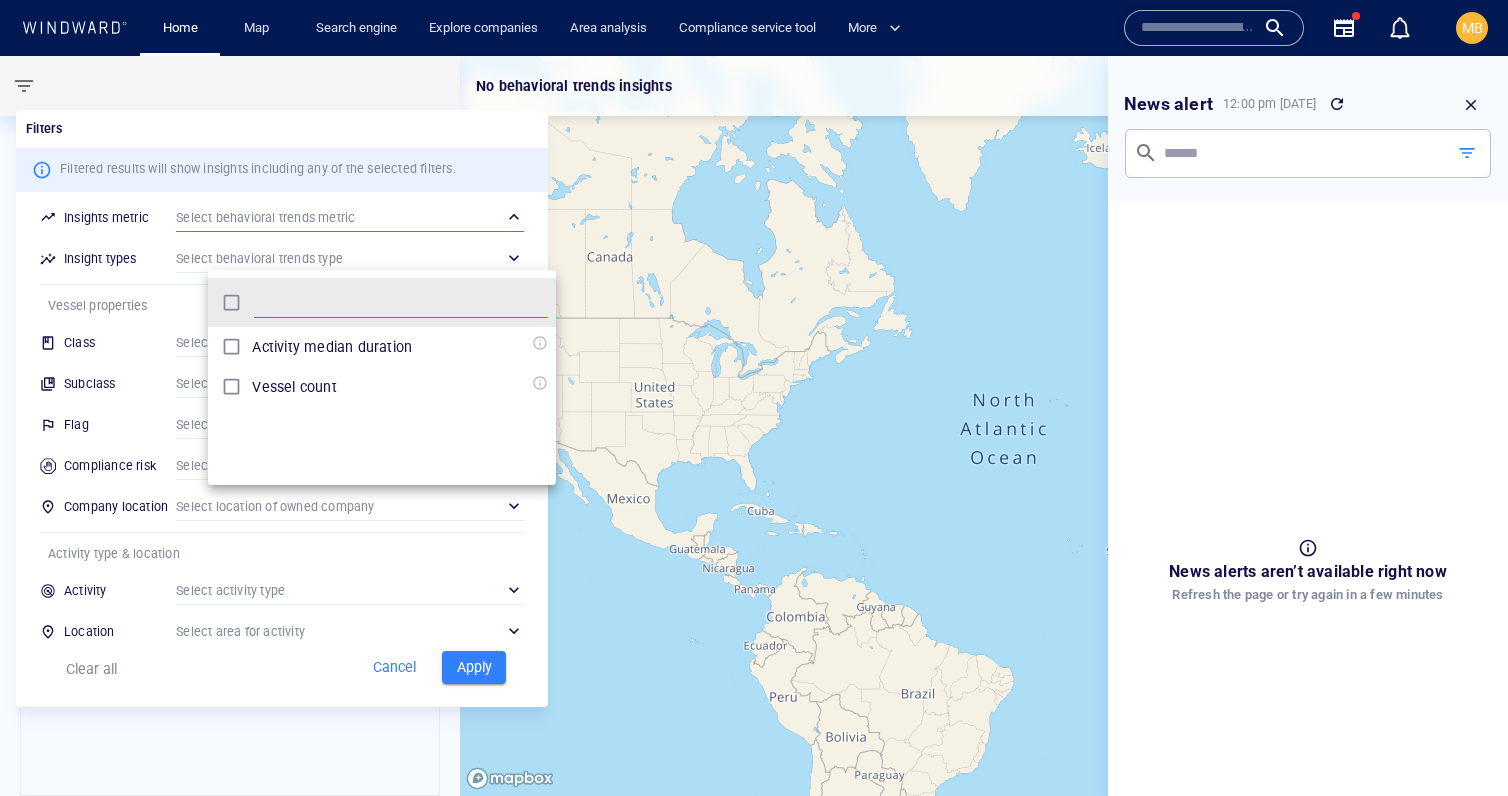 scroll, scrollTop: 1, scrollLeft: 1, axis: both 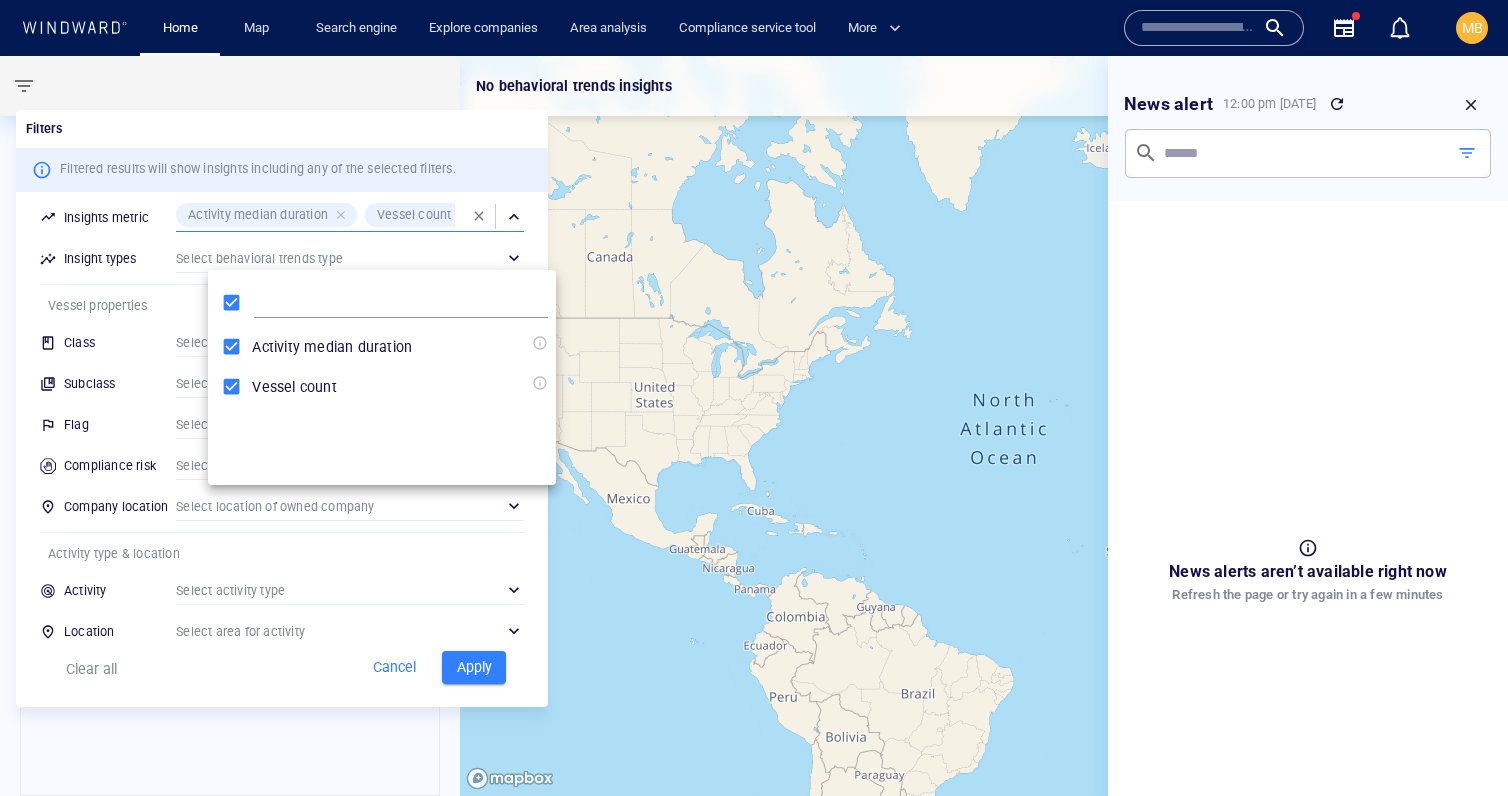 click at bounding box center (754, 398) 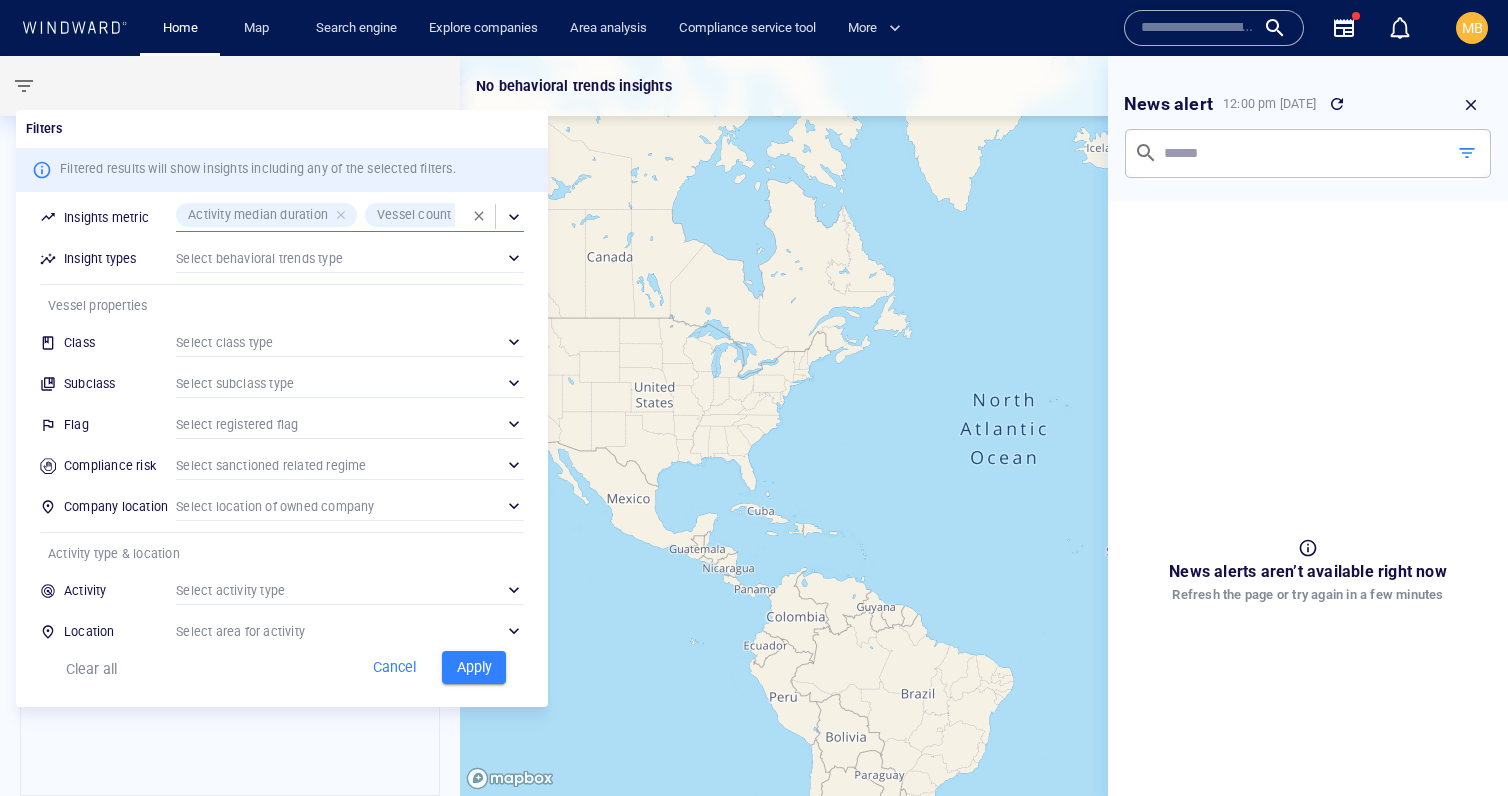 click on "​" at bounding box center (350, 342) 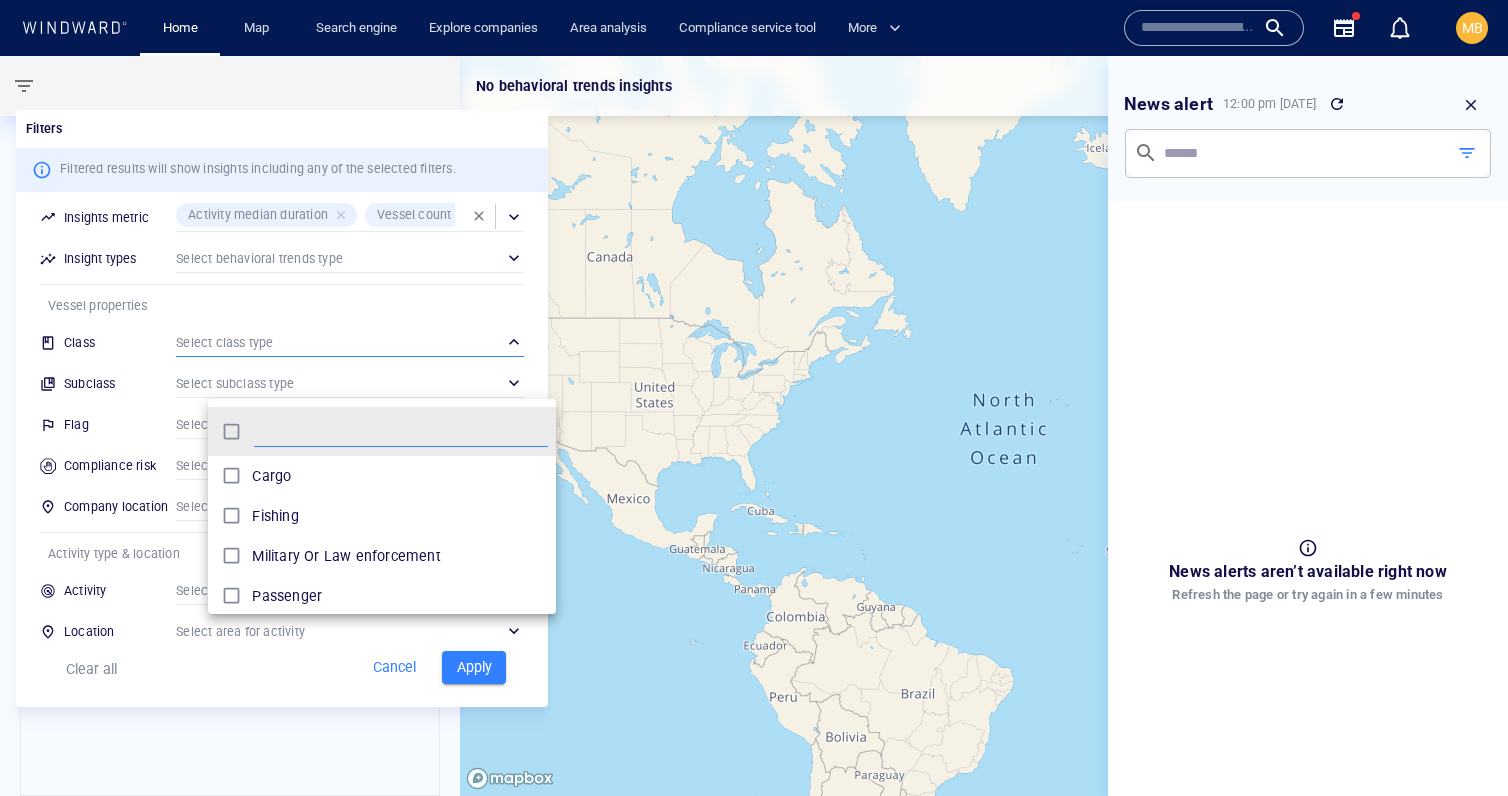 scroll, scrollTop: 211, scrollLeft: 348, axis: both 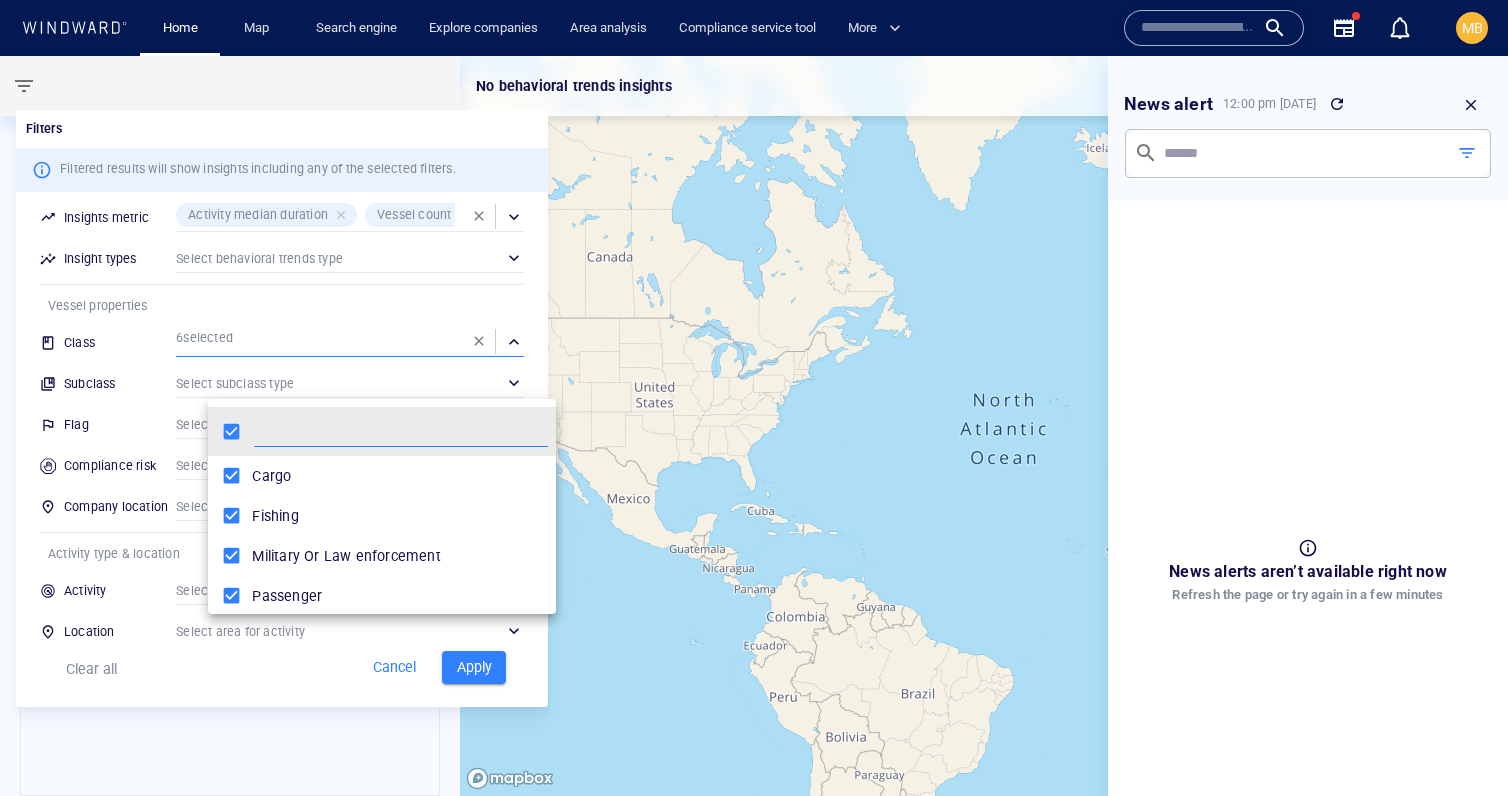 click at bounding box center (754, 398) 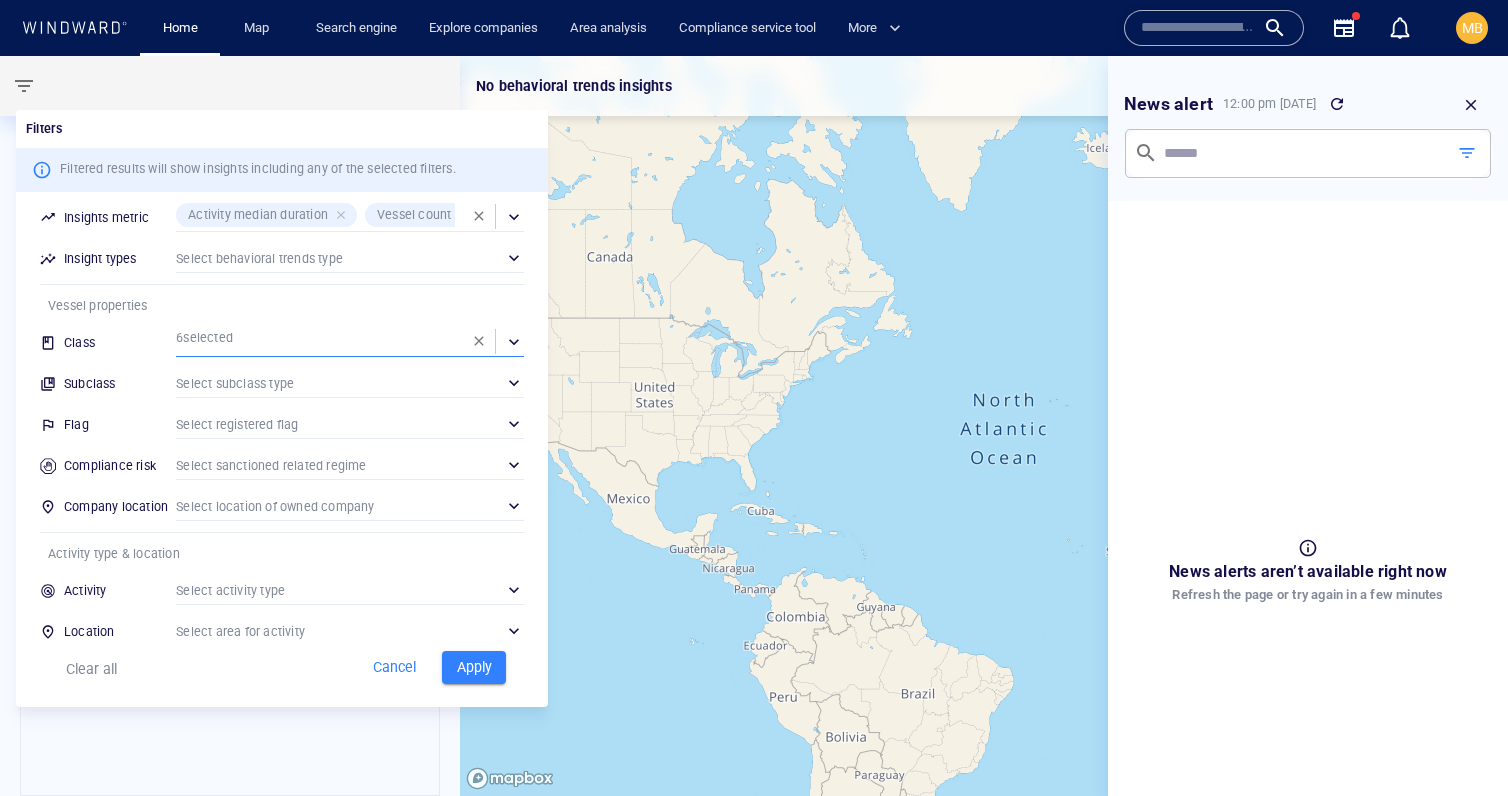 click on "​" at bounding box center [350, 383] 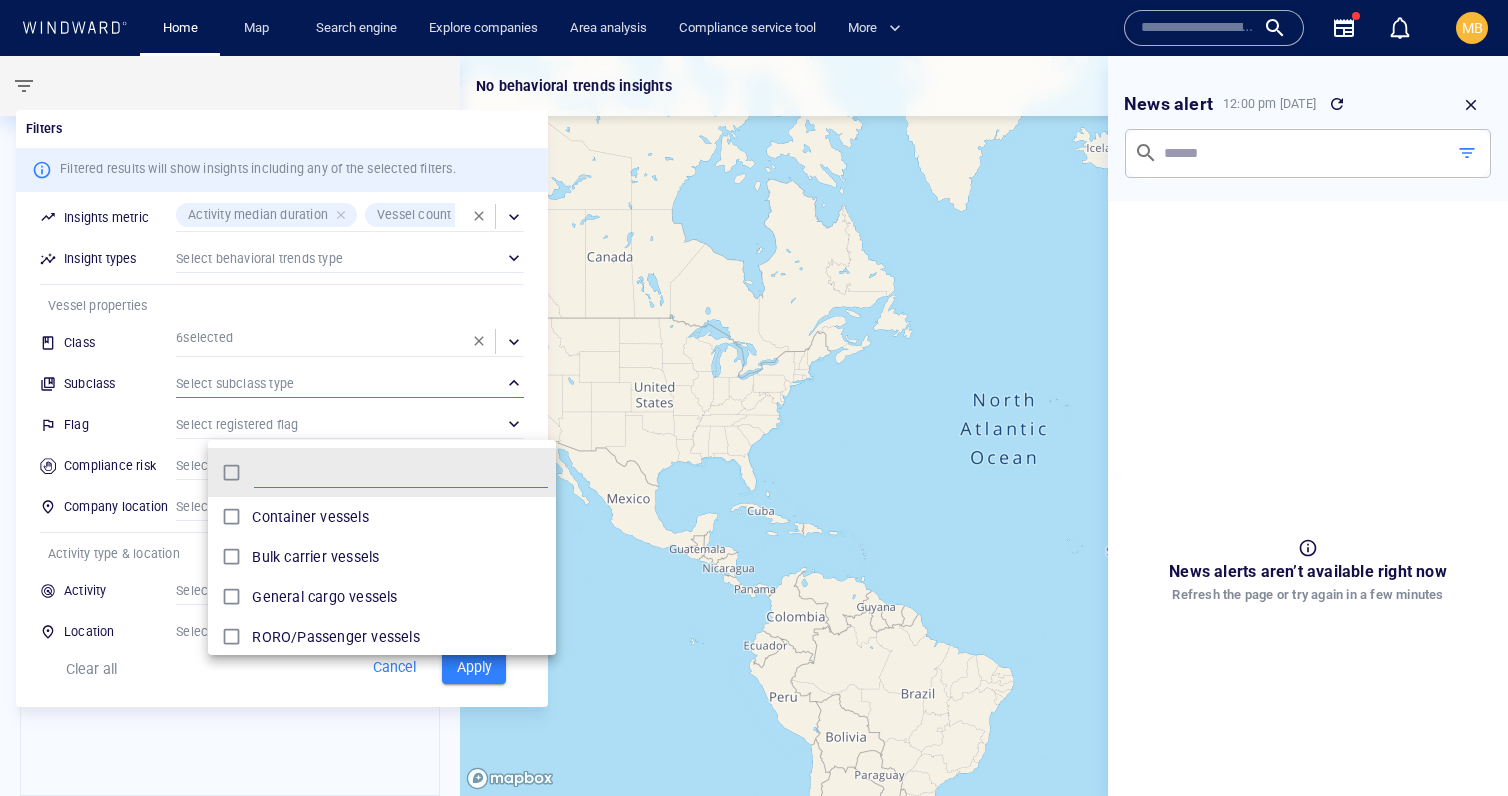 scroll, scrollTop: 1, scrollLeft: 1, axis: both 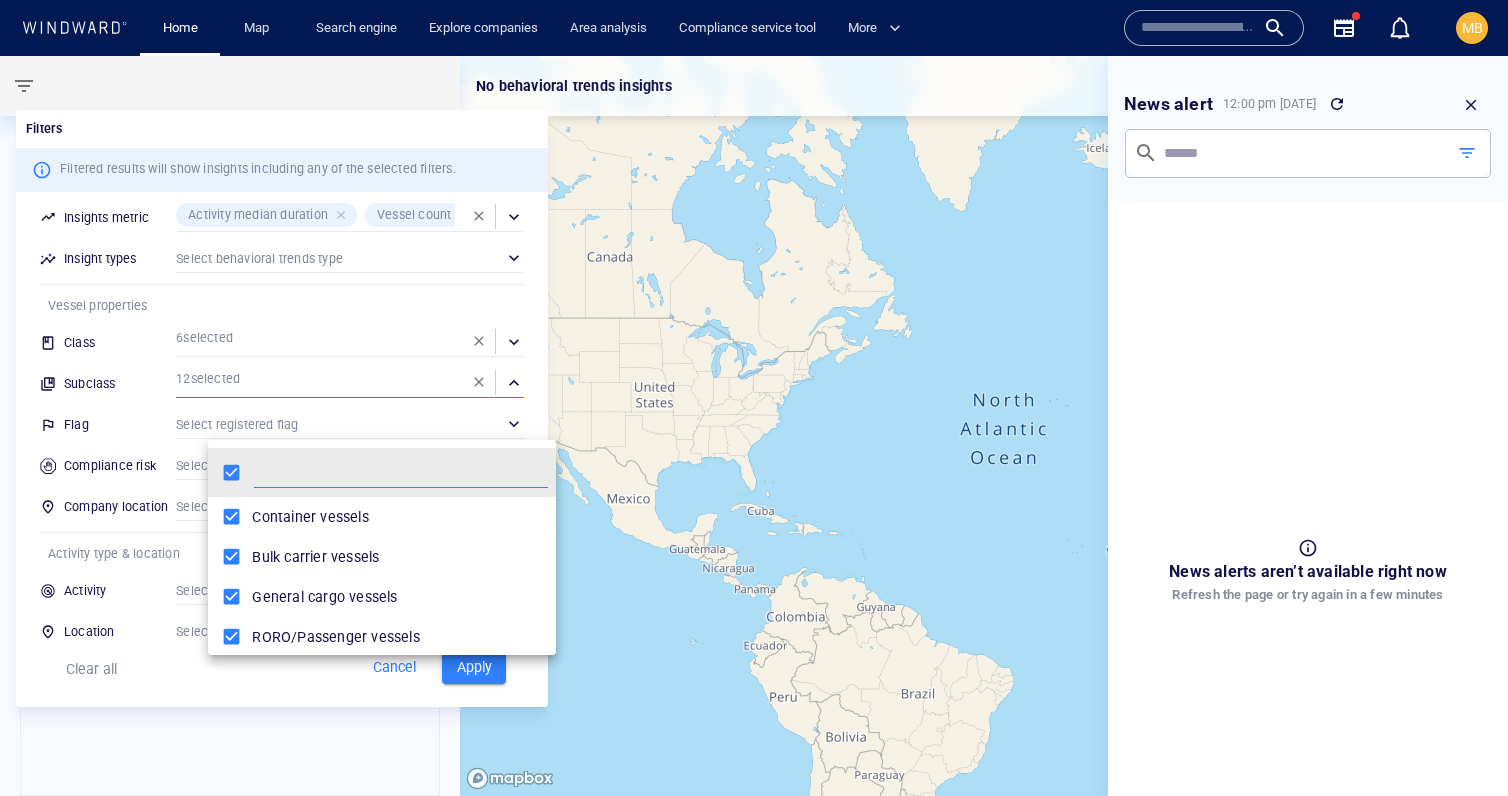 click at bounding box center (754, 398) 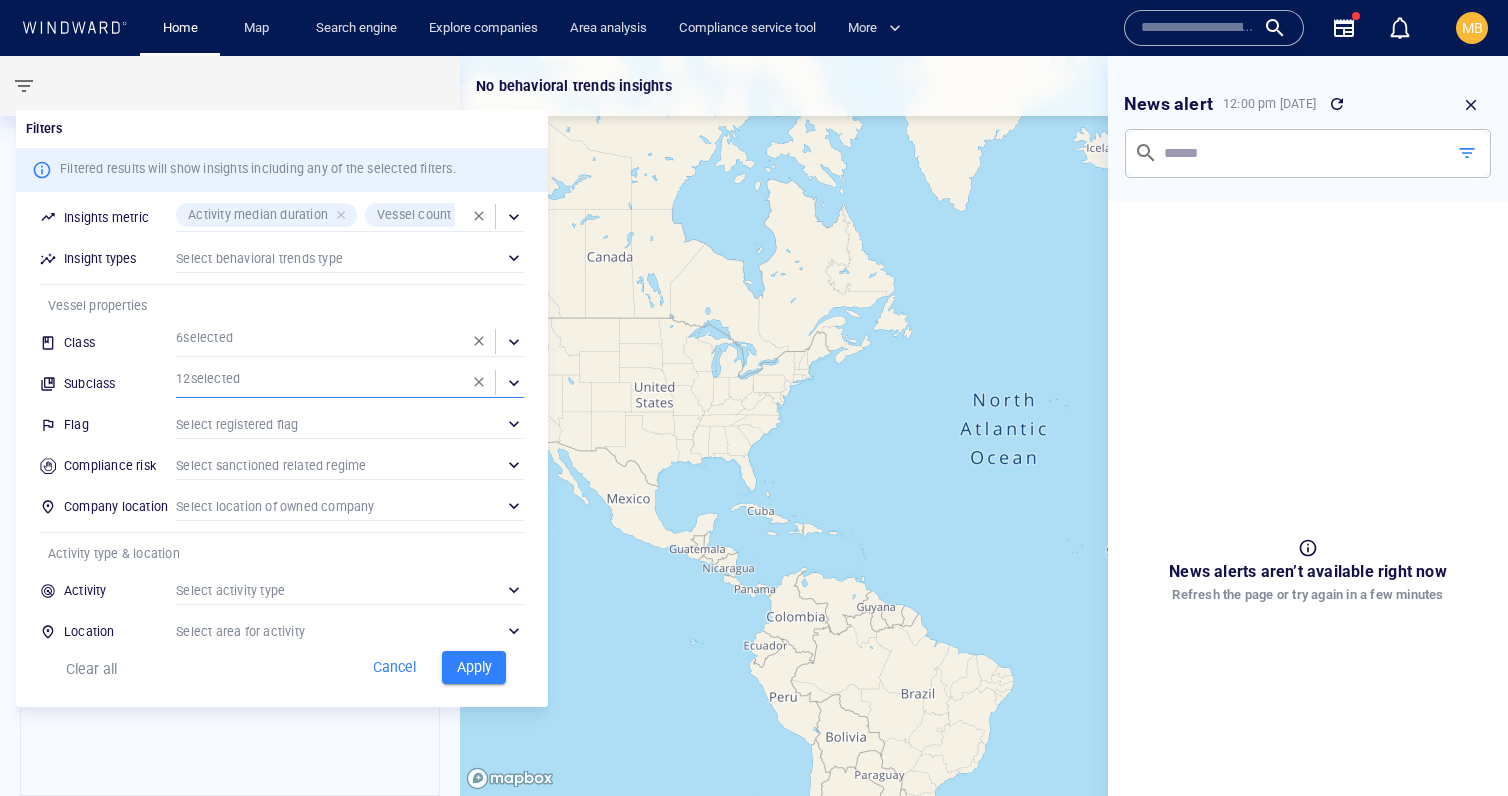 click on "​" at bounding box center [350, 424] 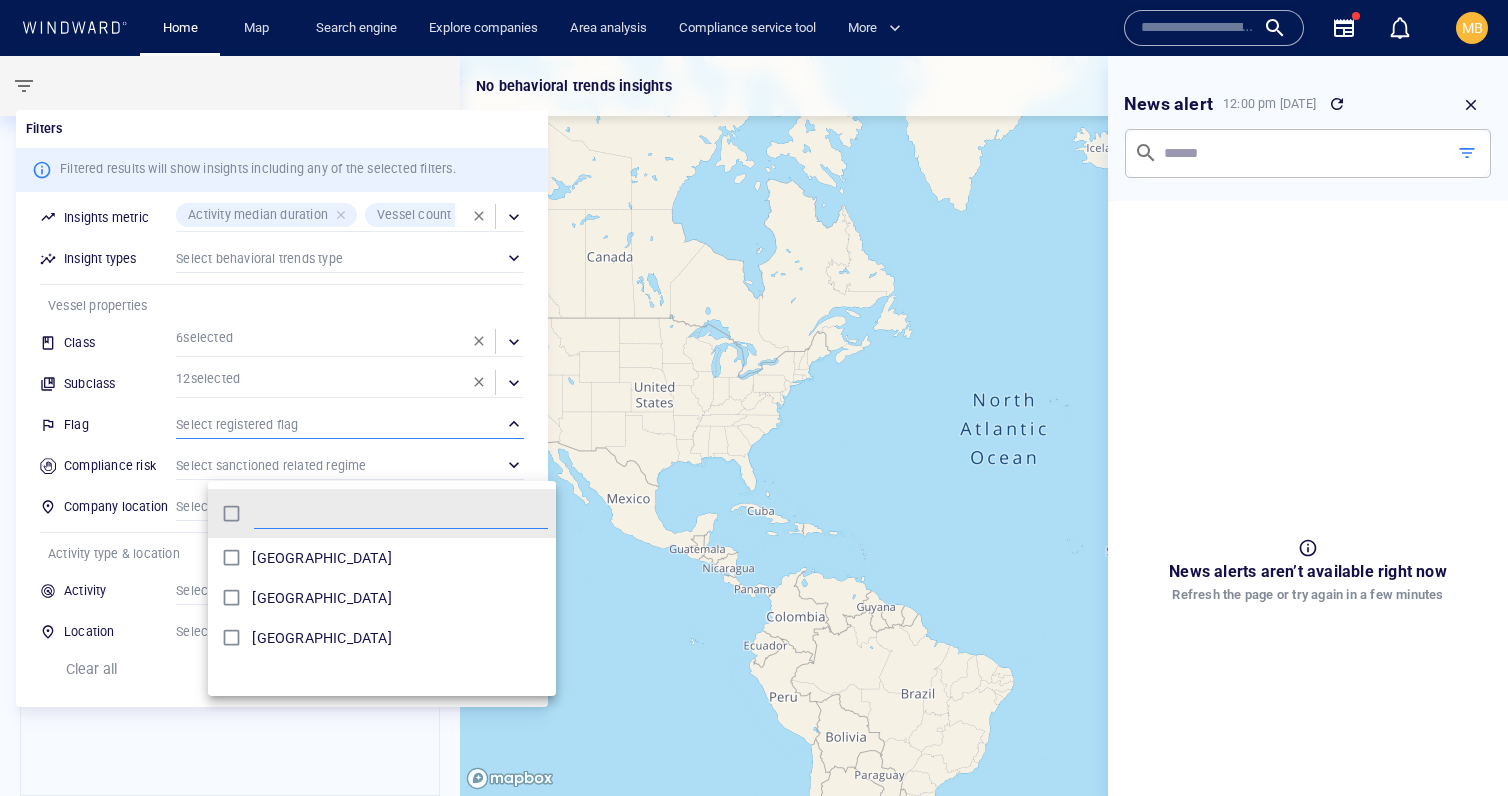 scroll, scrollTop: 1, scrollLeft: 1, axis: both 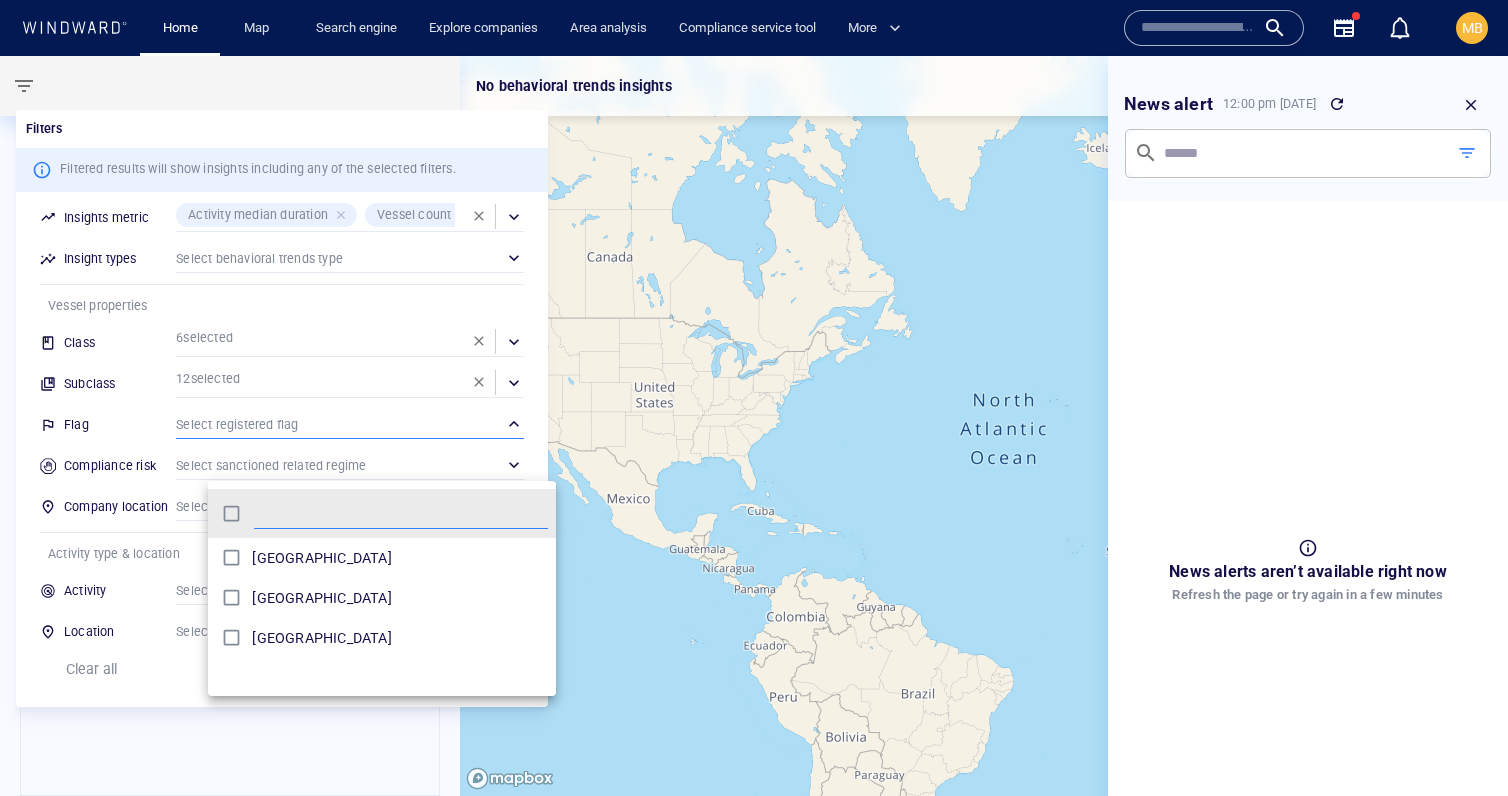 click at bounding box center (754, 398) 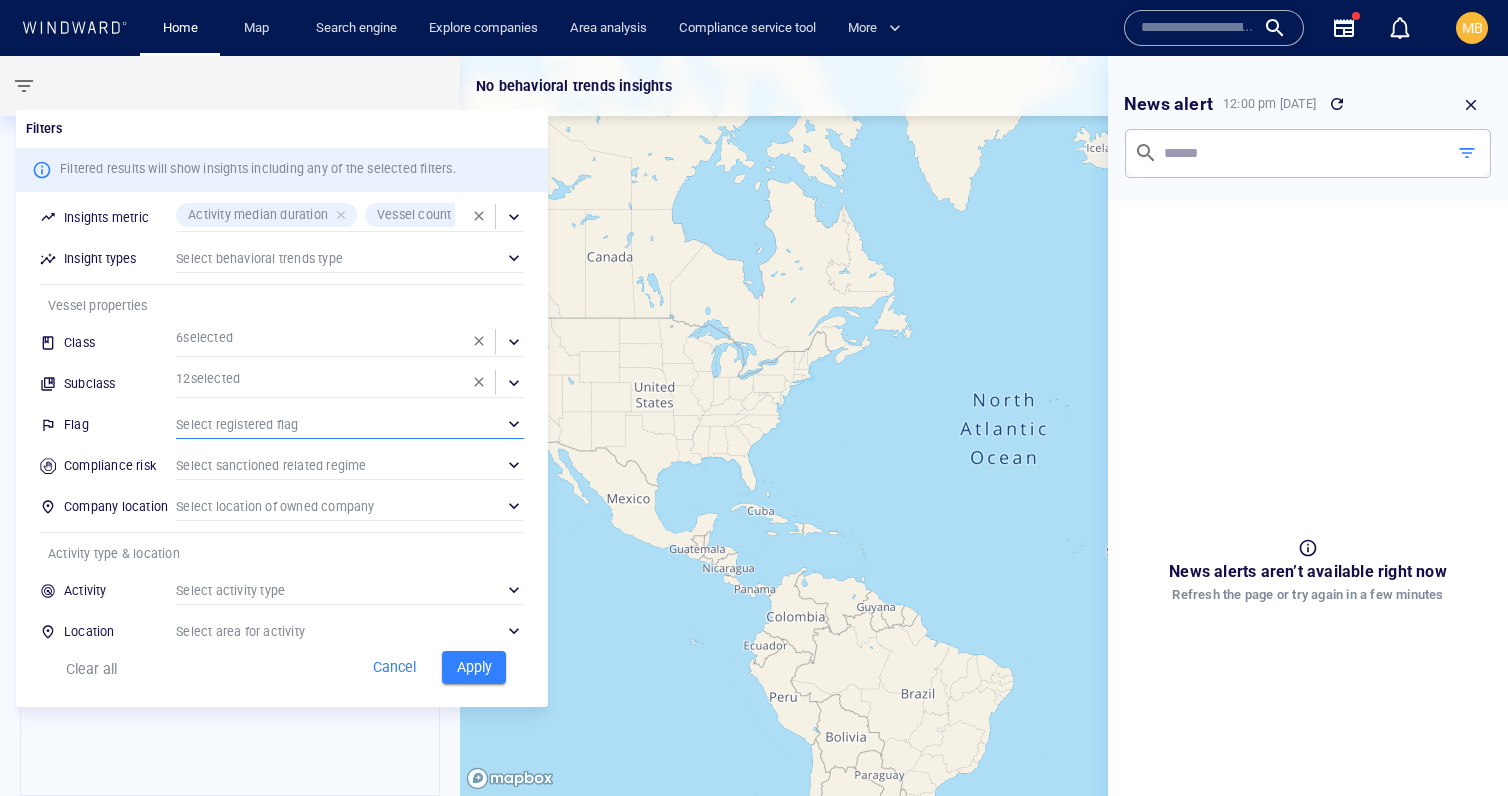 click on "Apply" at bounding box center (474, 667) 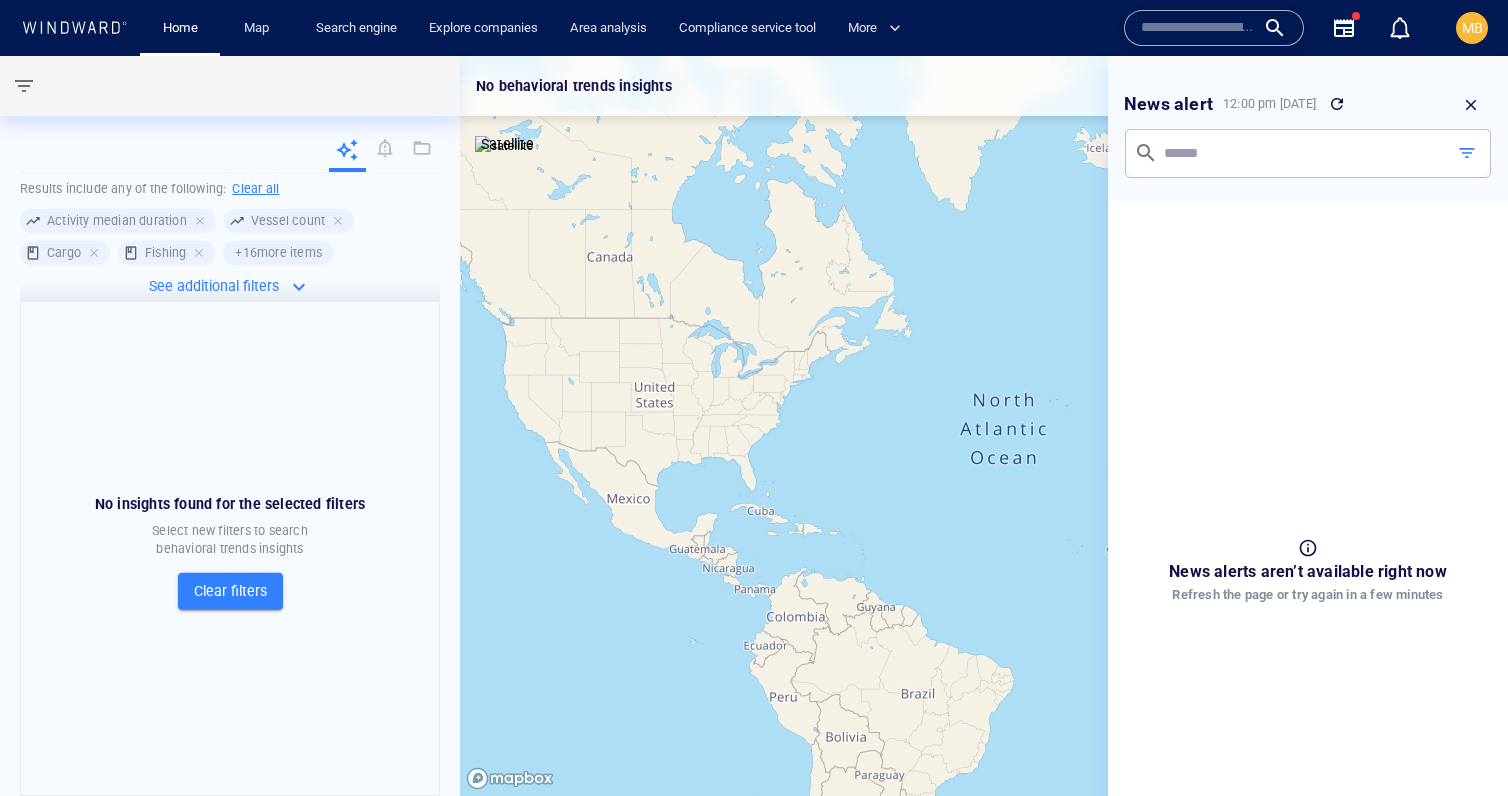 click at bounding box center [984, 426] 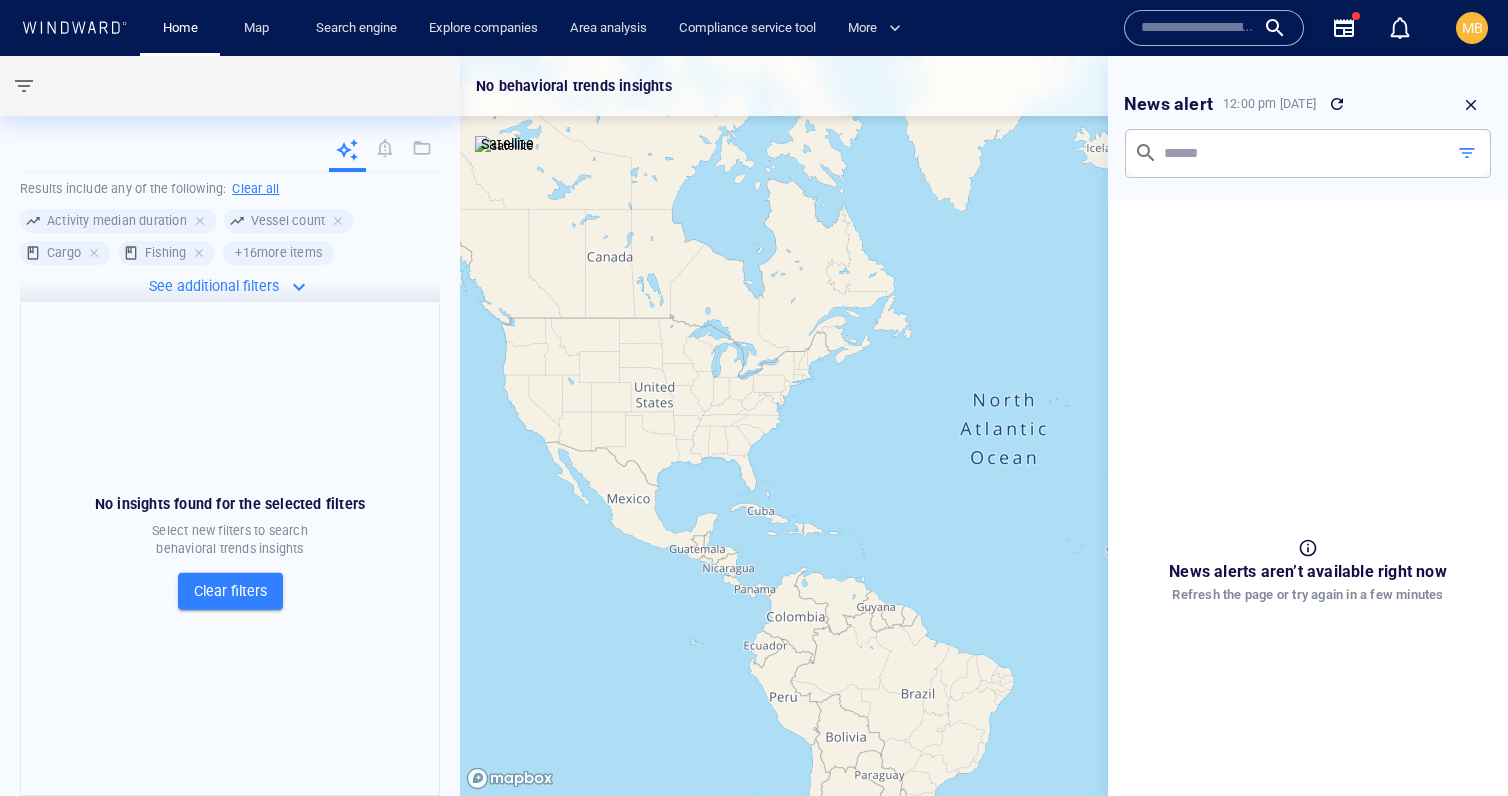 click 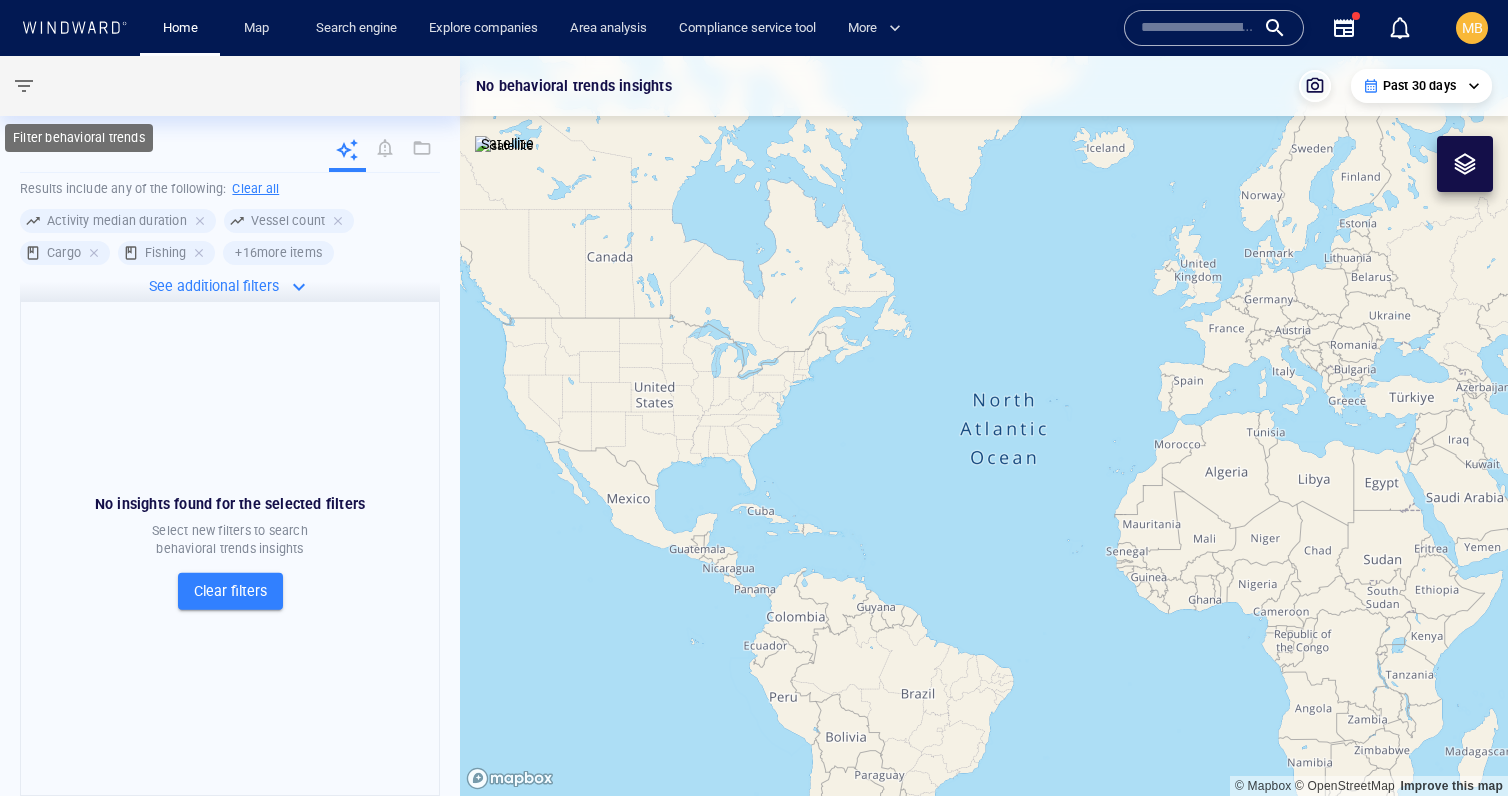 click at bounding box center (24, 86) 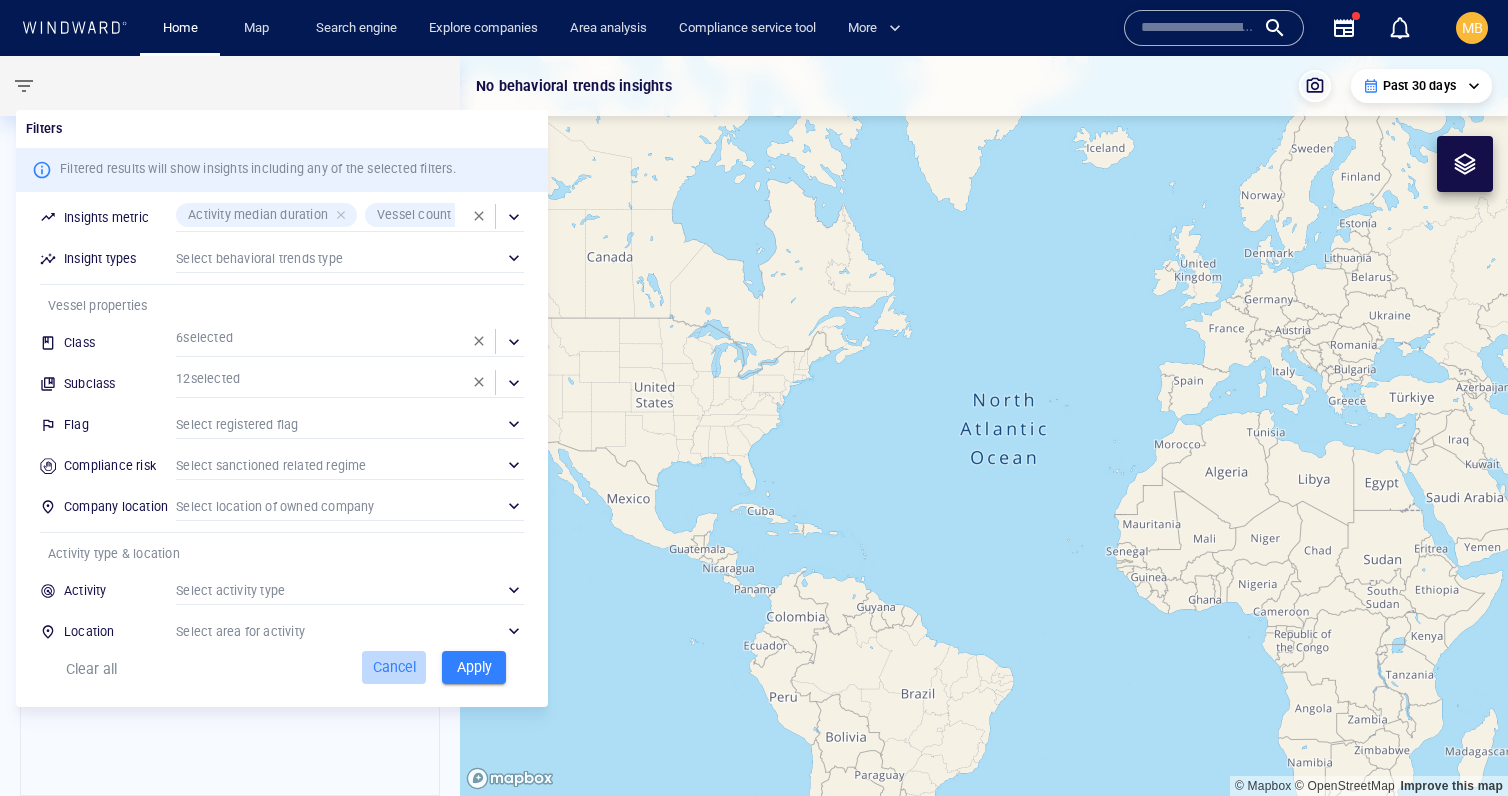 click on "Cancel" at bounding box center [394, 667] 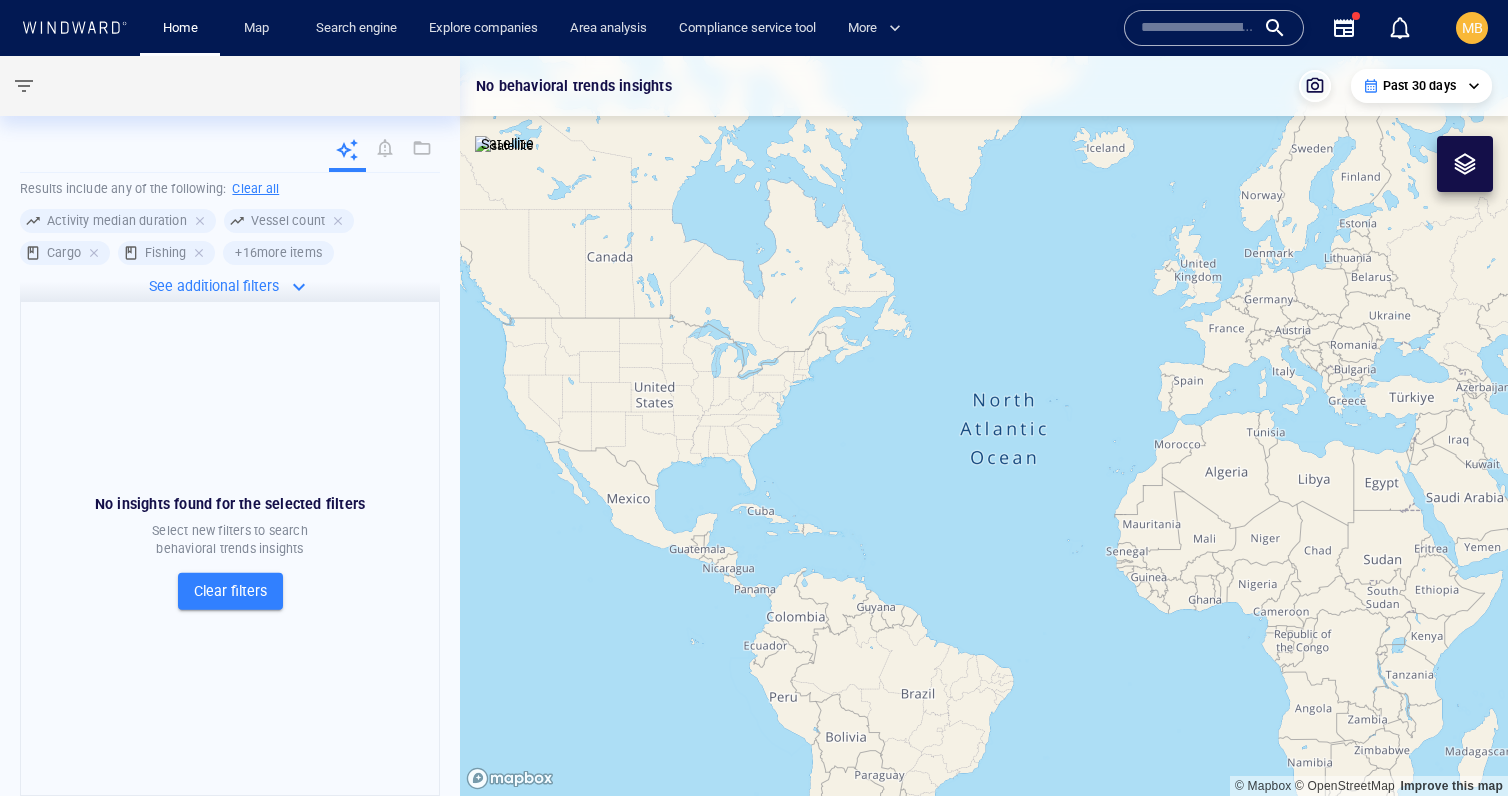click on "Clear filters" at bounding box center [230, 591] 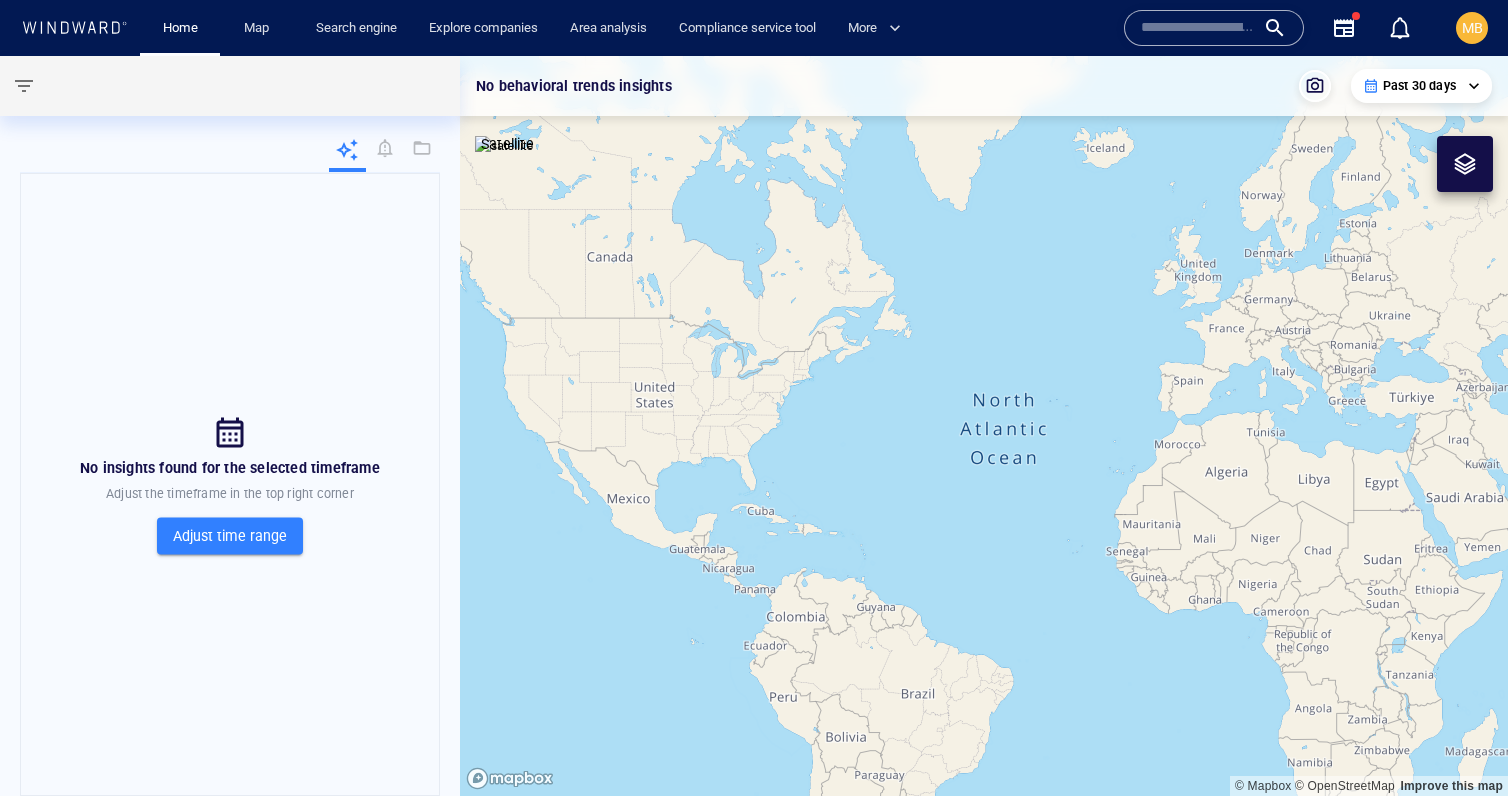 scroll, scrollTop: 0, scrollLeft: 0, axis: both 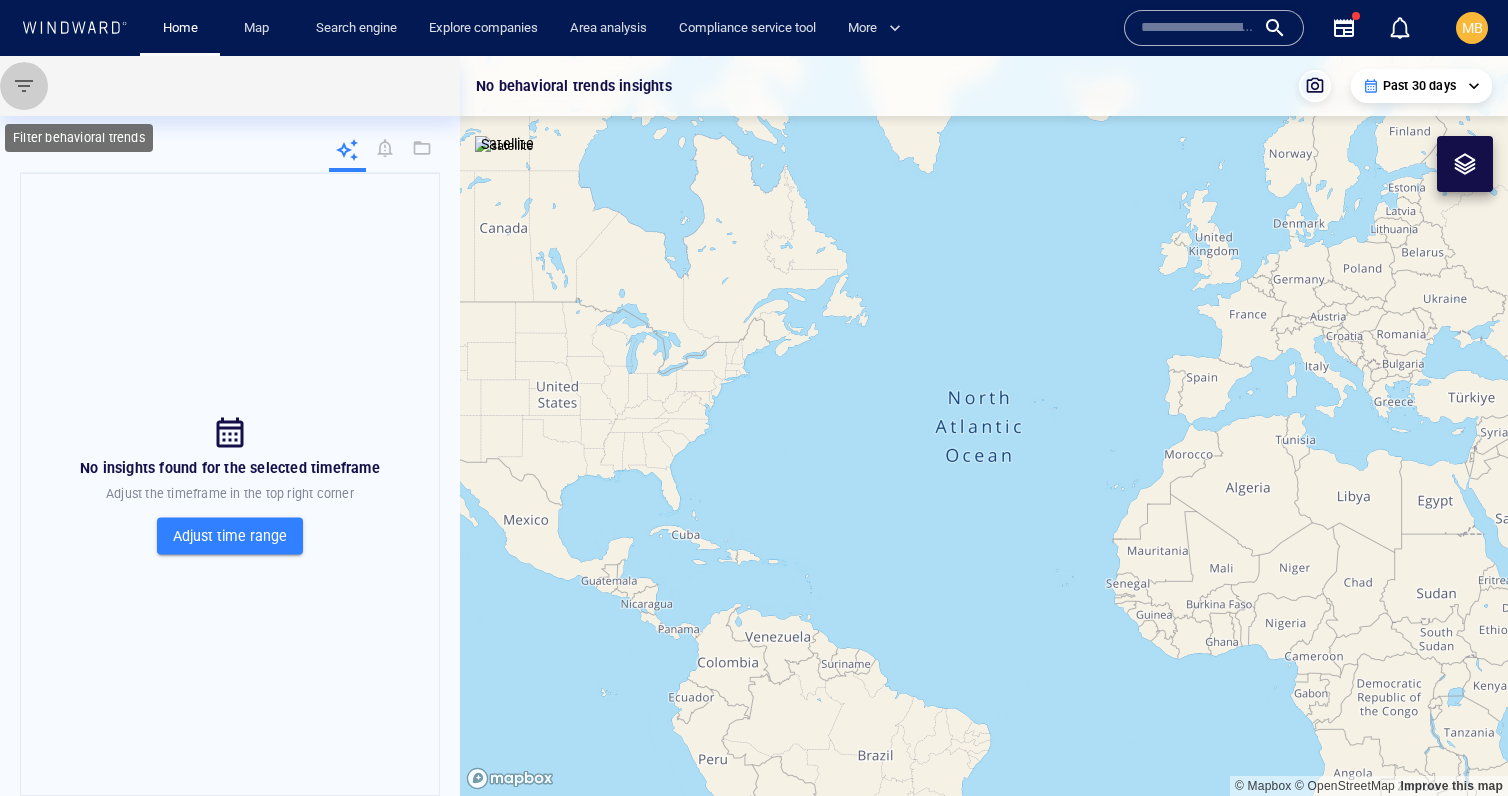 click at bounding box center [24, 86] 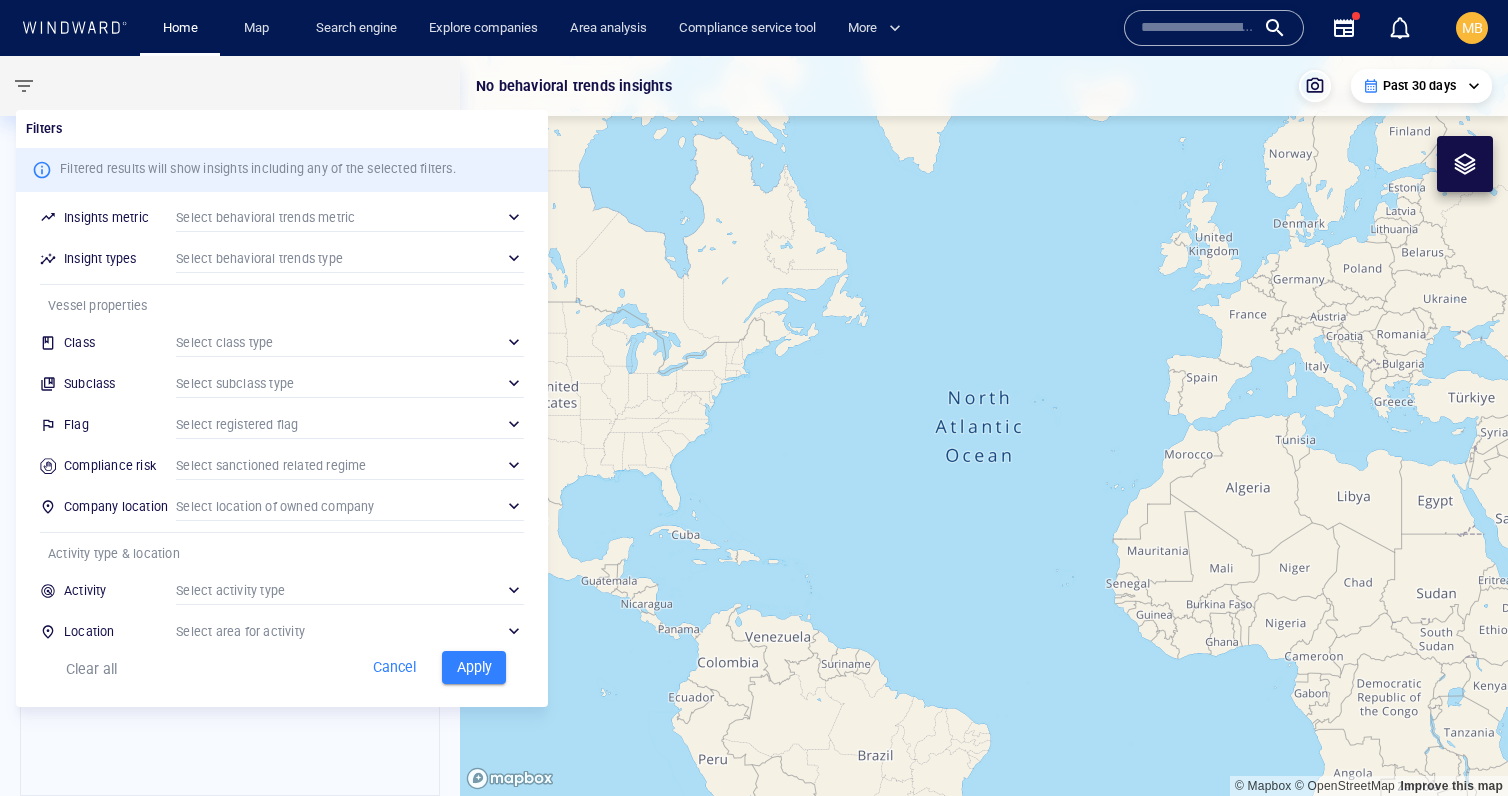 click at bounding box center [754, 398] 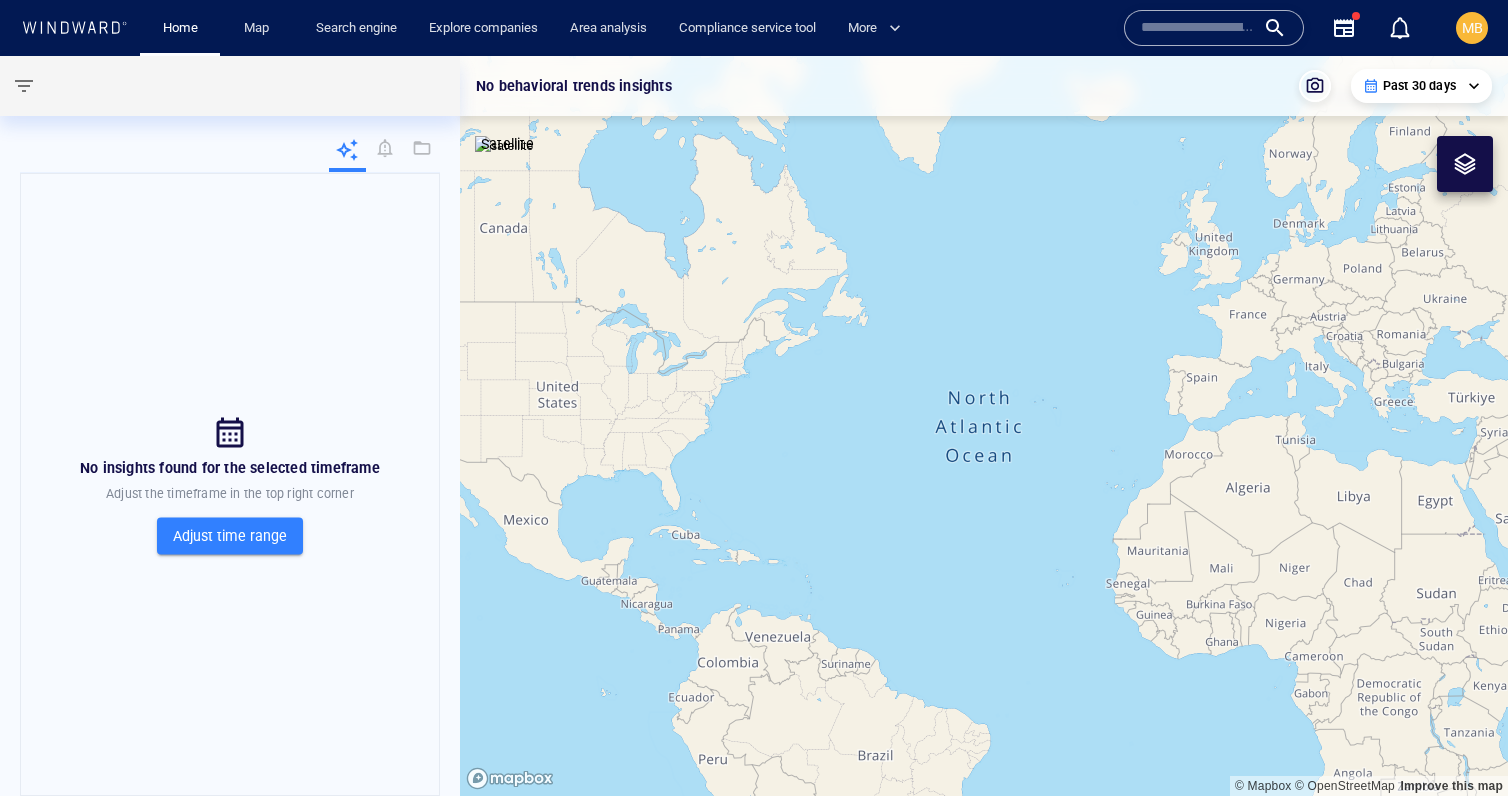 click on "Past 30 days" at bounding box center (1419, 86) 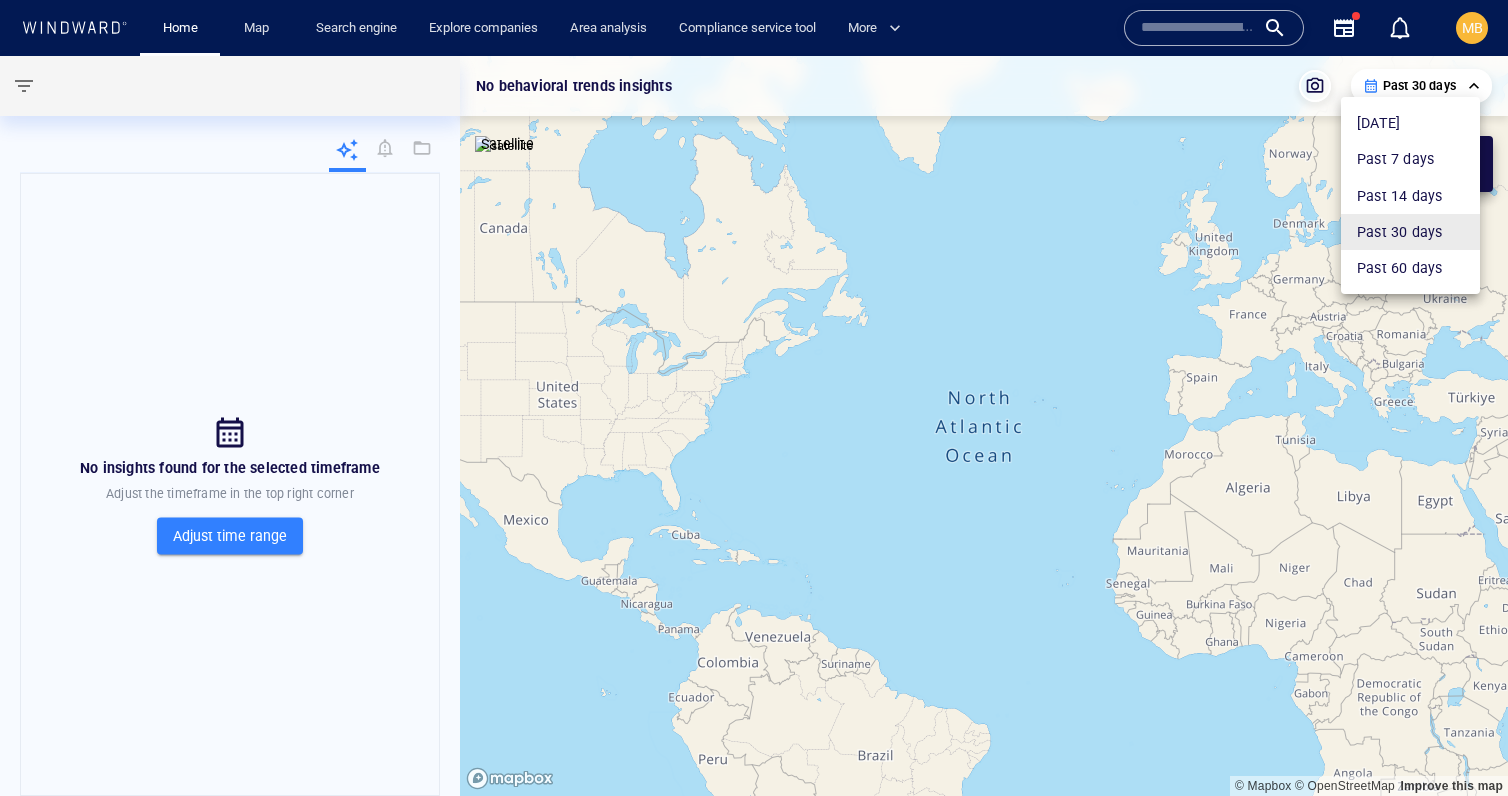 click on "[DATE]" at bounding box center [1410, 123] 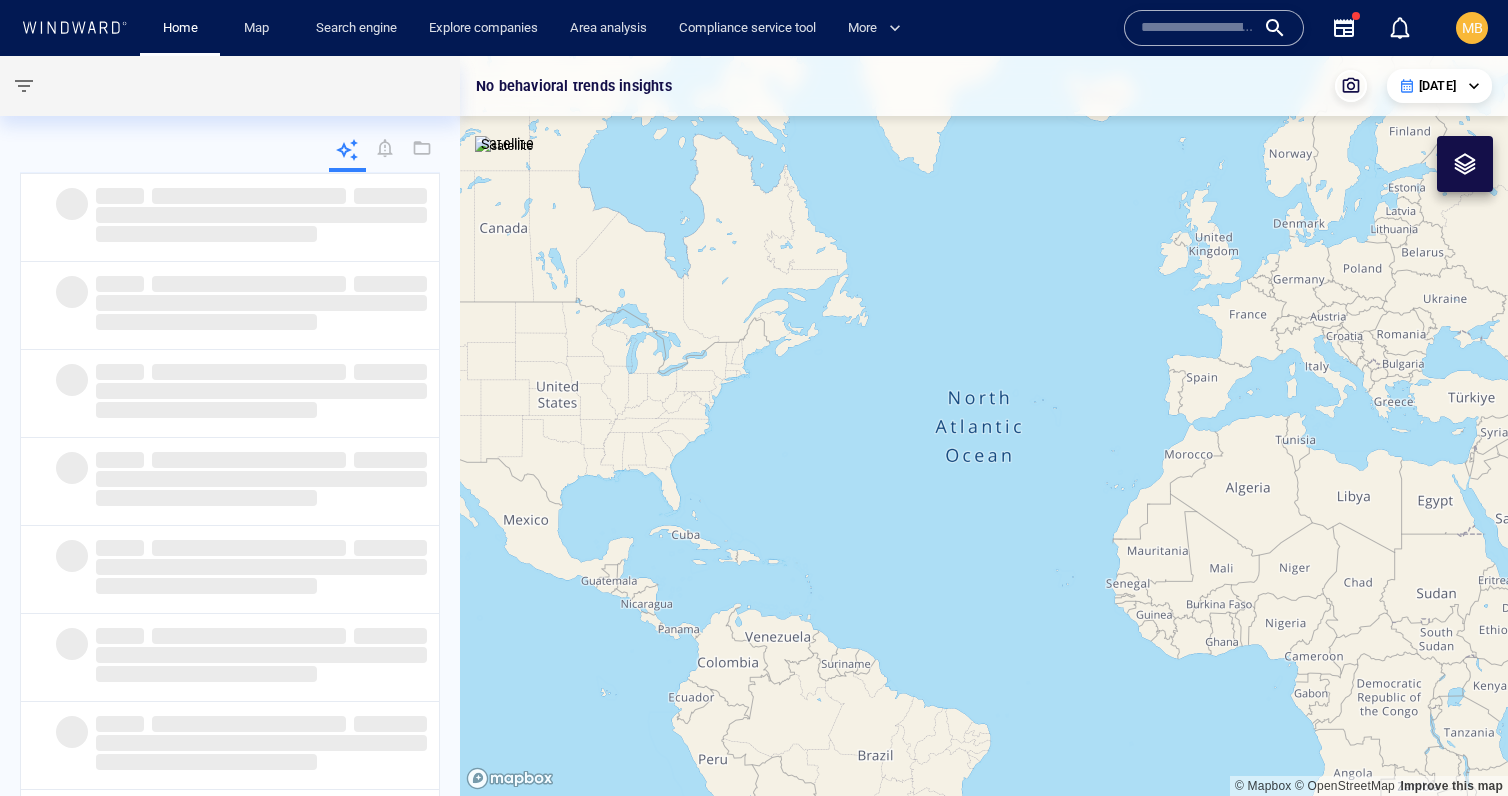 type on "**********" 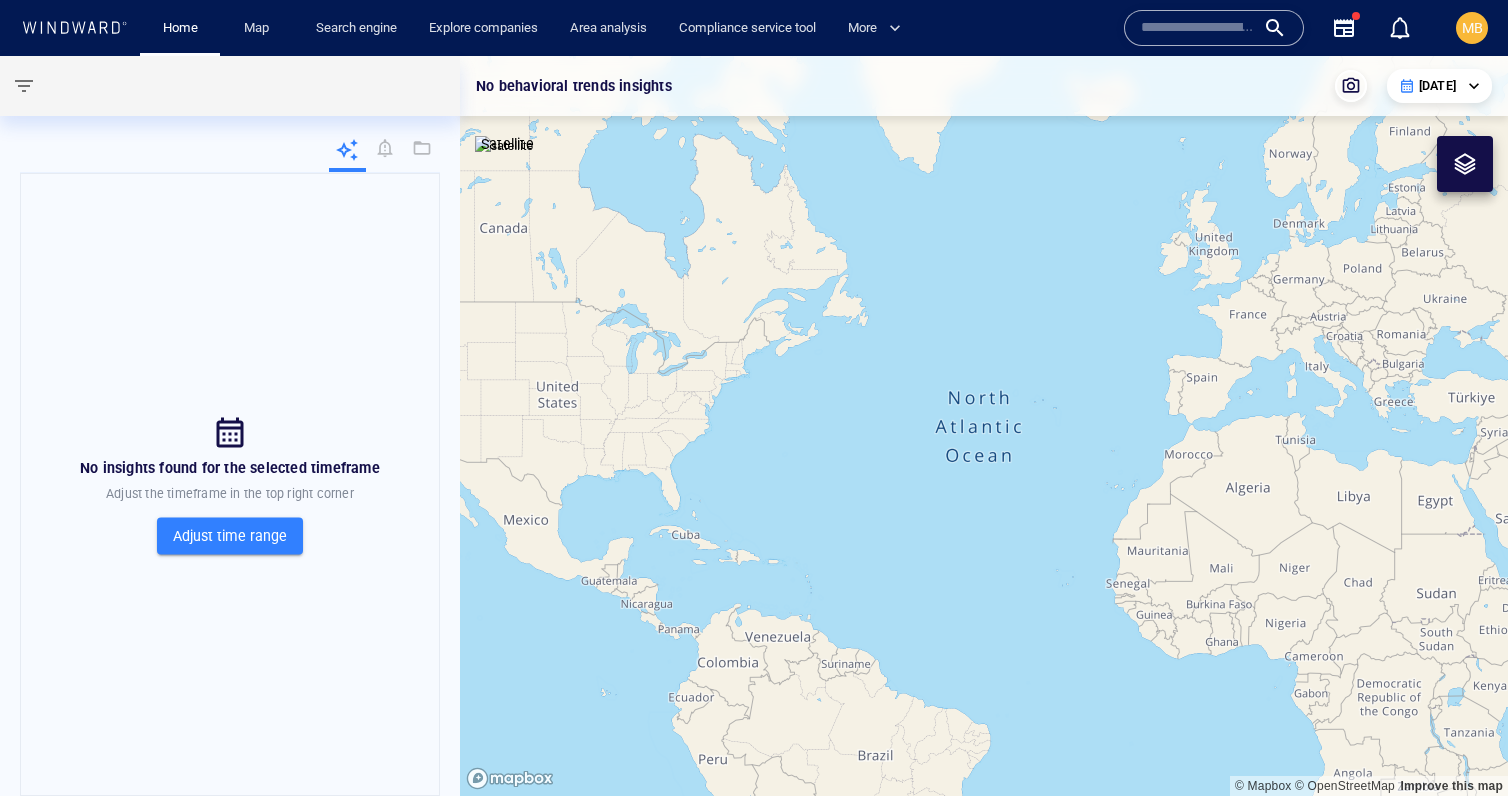 click 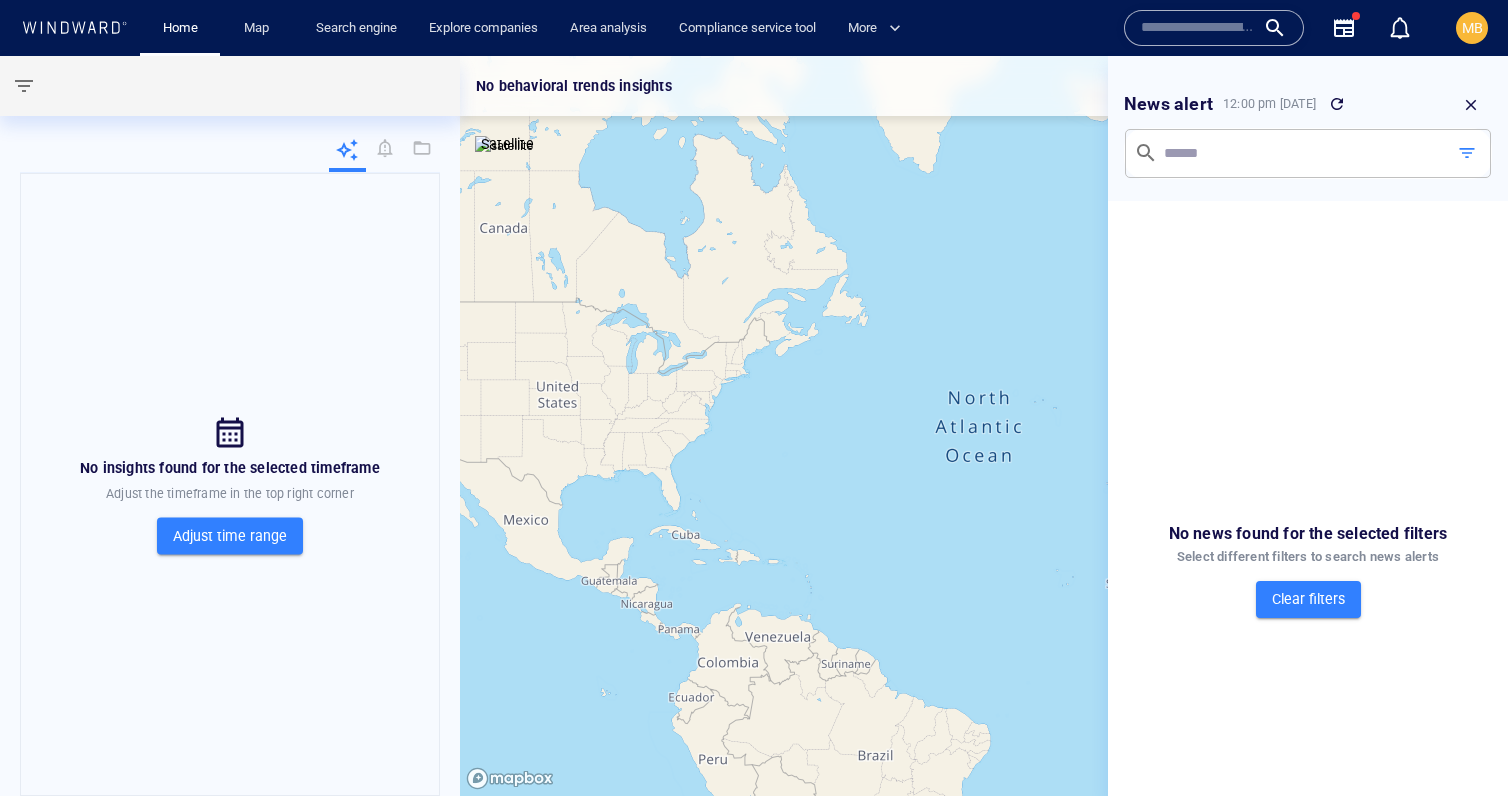 type 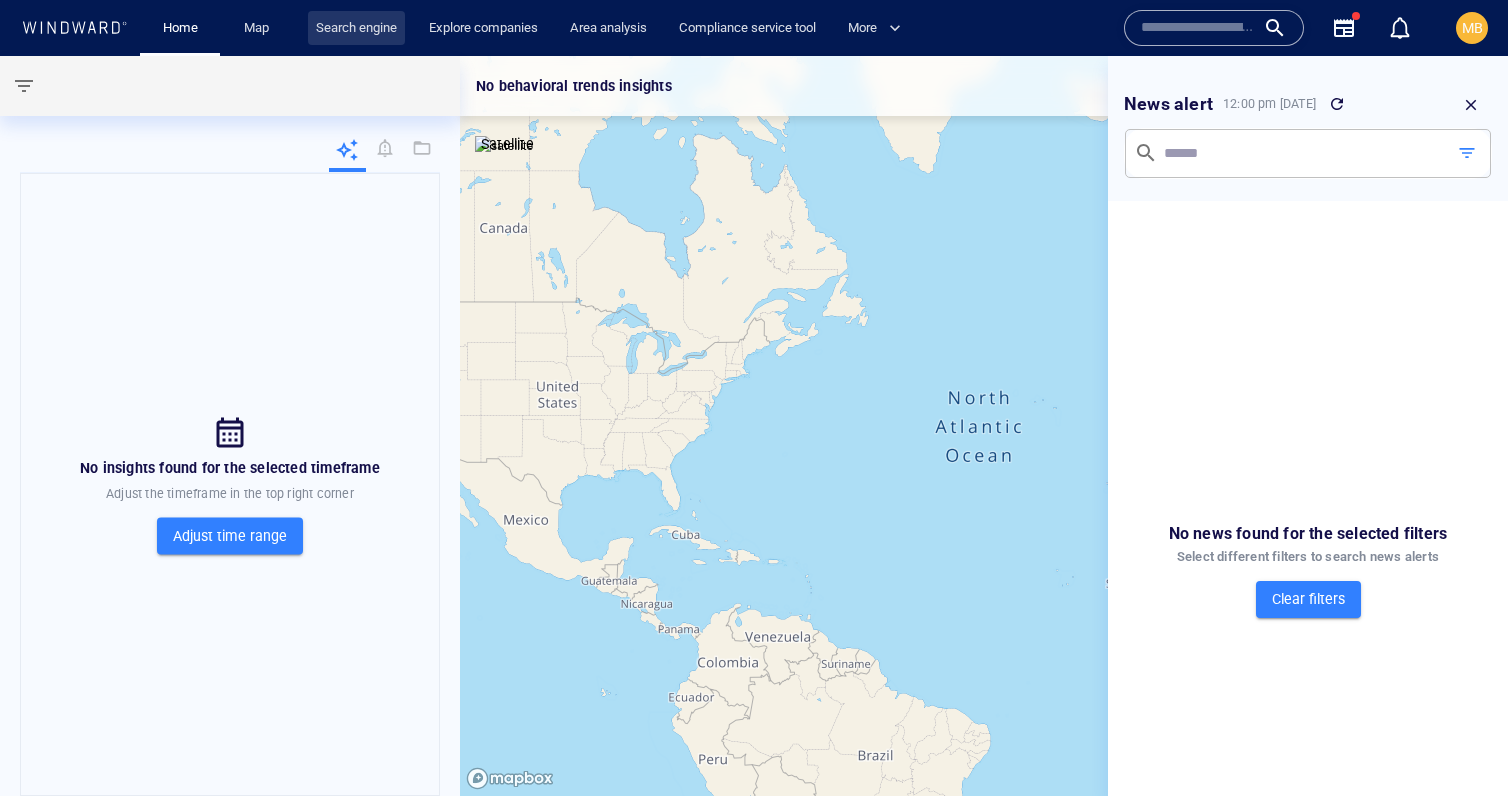click on "Search engine" at bounding box center [356, 28] 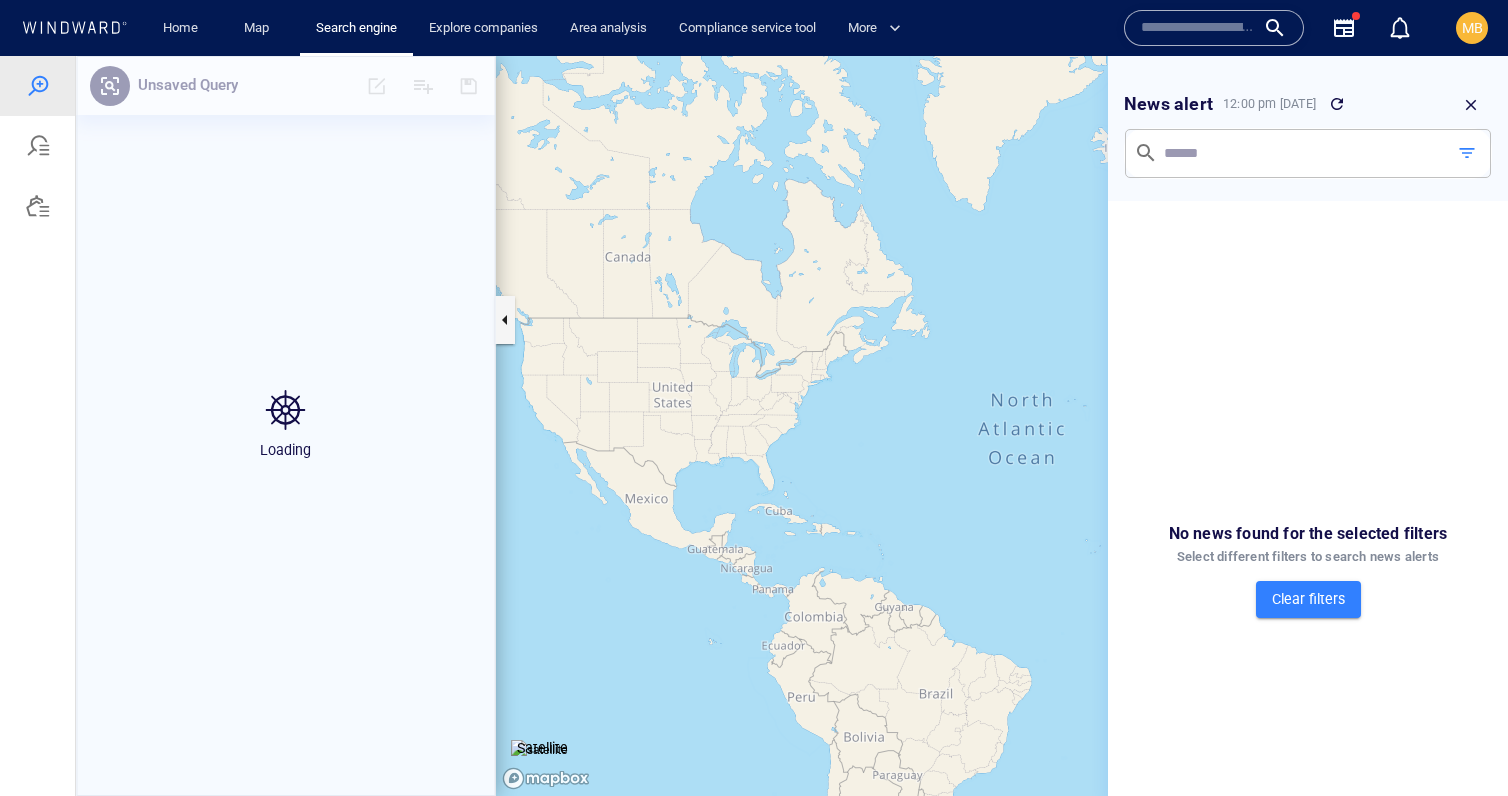 click at bounding box center (1198, 28) 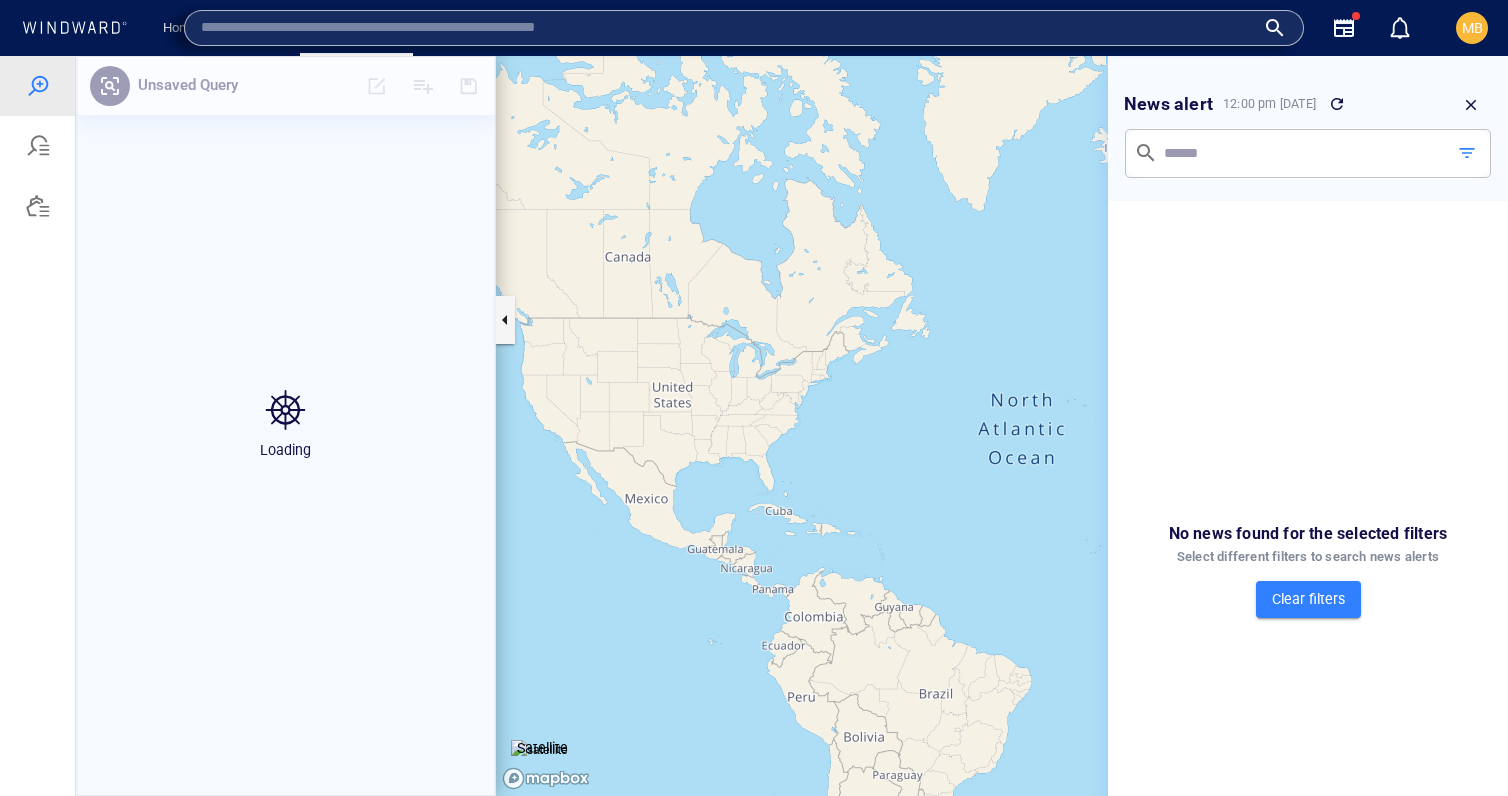 click at bounding box center [728, 28] 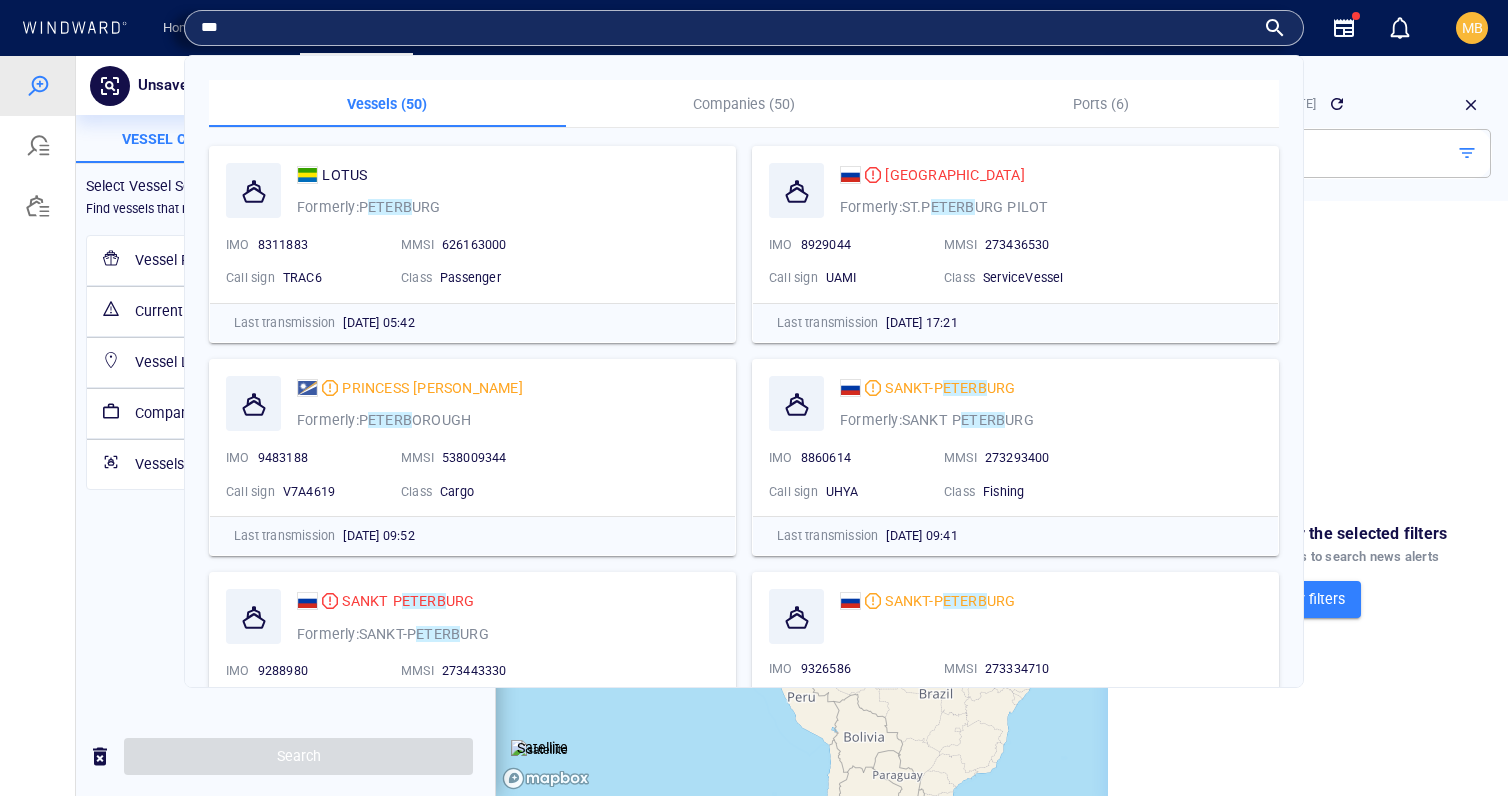 click on "***" at bounding box center (728, 28) 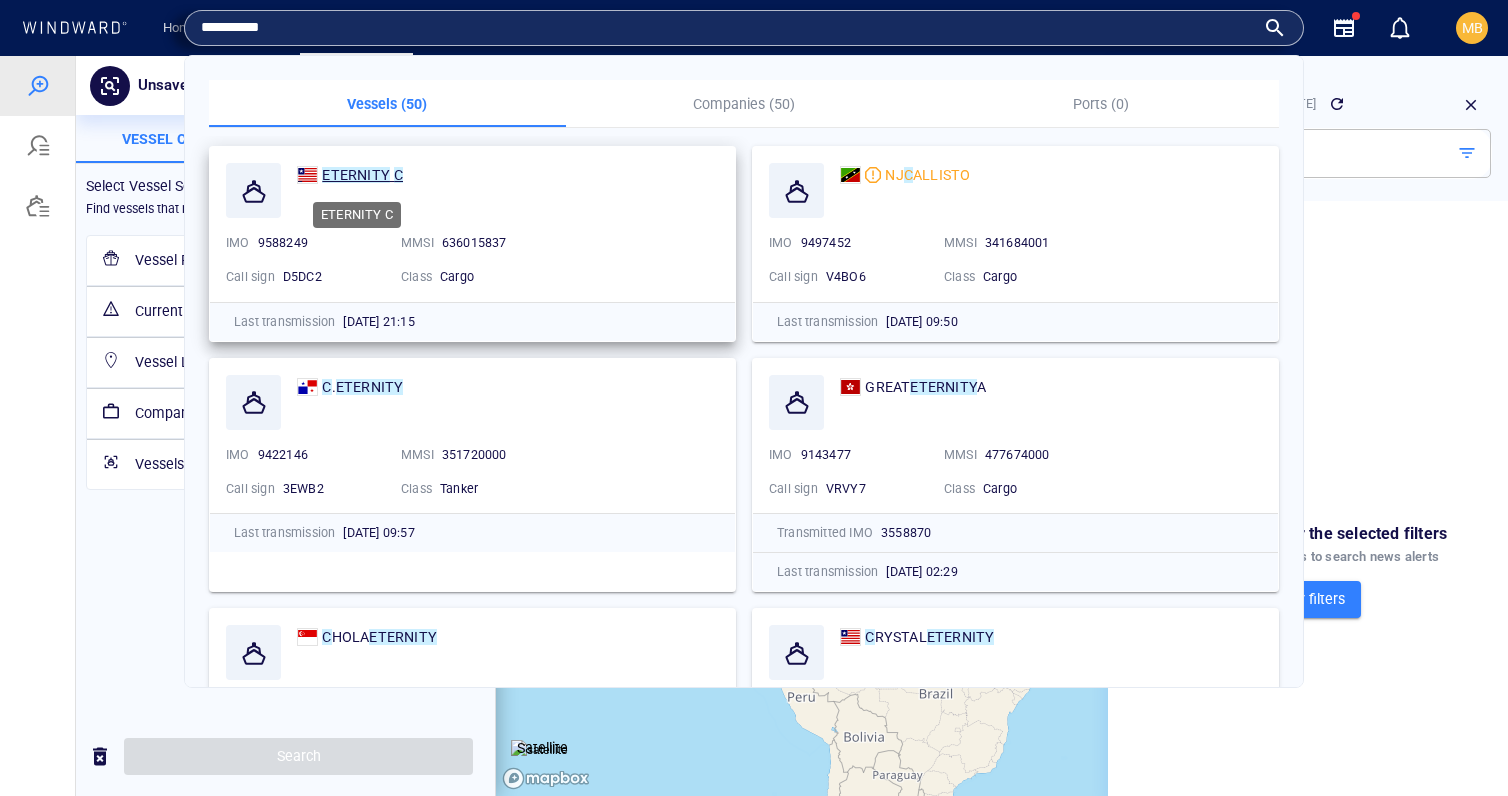 type on "**********" 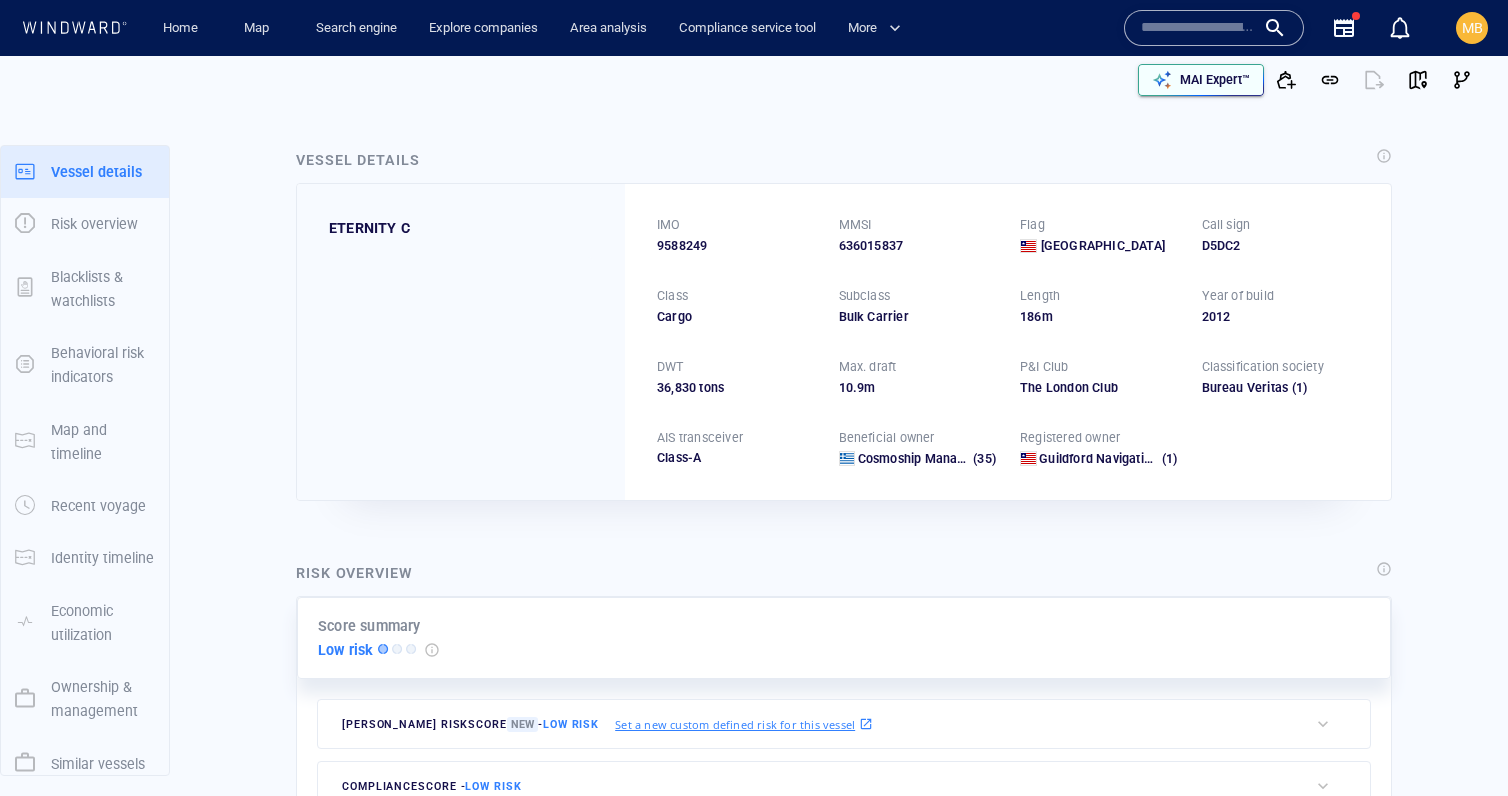 scroll, scrollTop: 0, scrollLeft: 0, axis: both 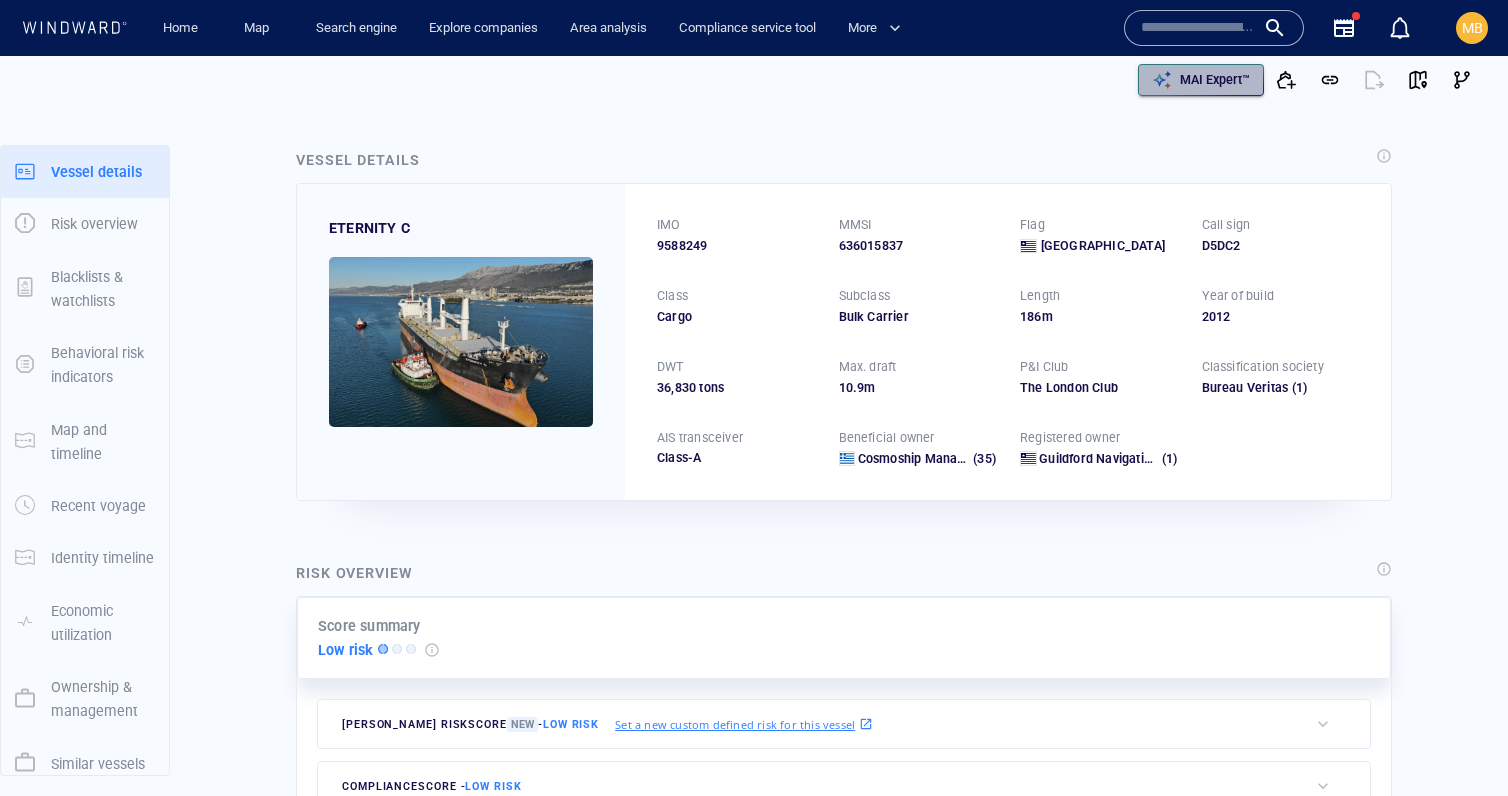 click on "MAI Expert™" at bounding box center [1215, 80] 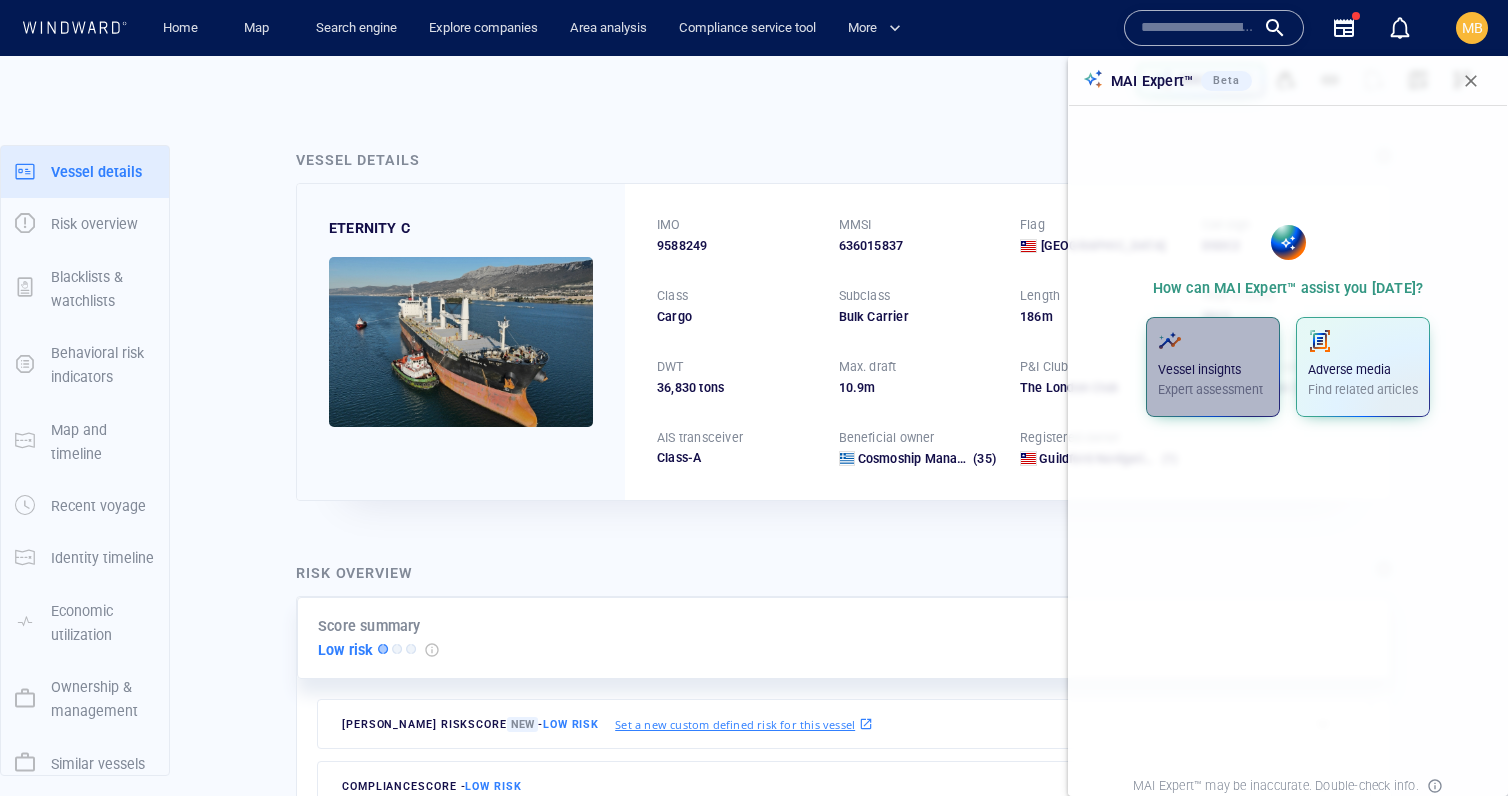 click on "Vessel insights Expert assessment" at bounding box center [1213, 364] 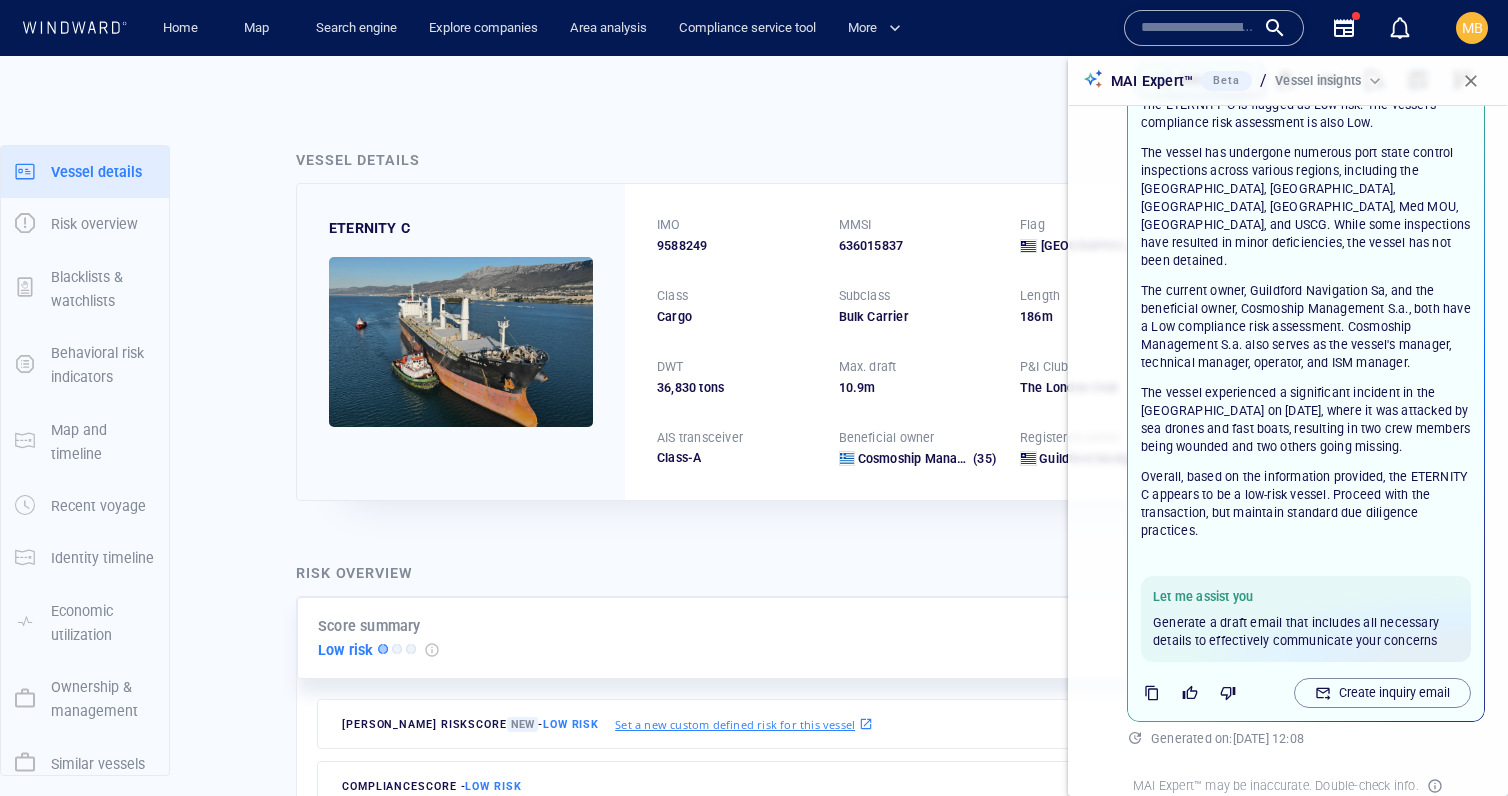 scroll, scrollTop: 402, scrollLeft: 0, axis: vertical 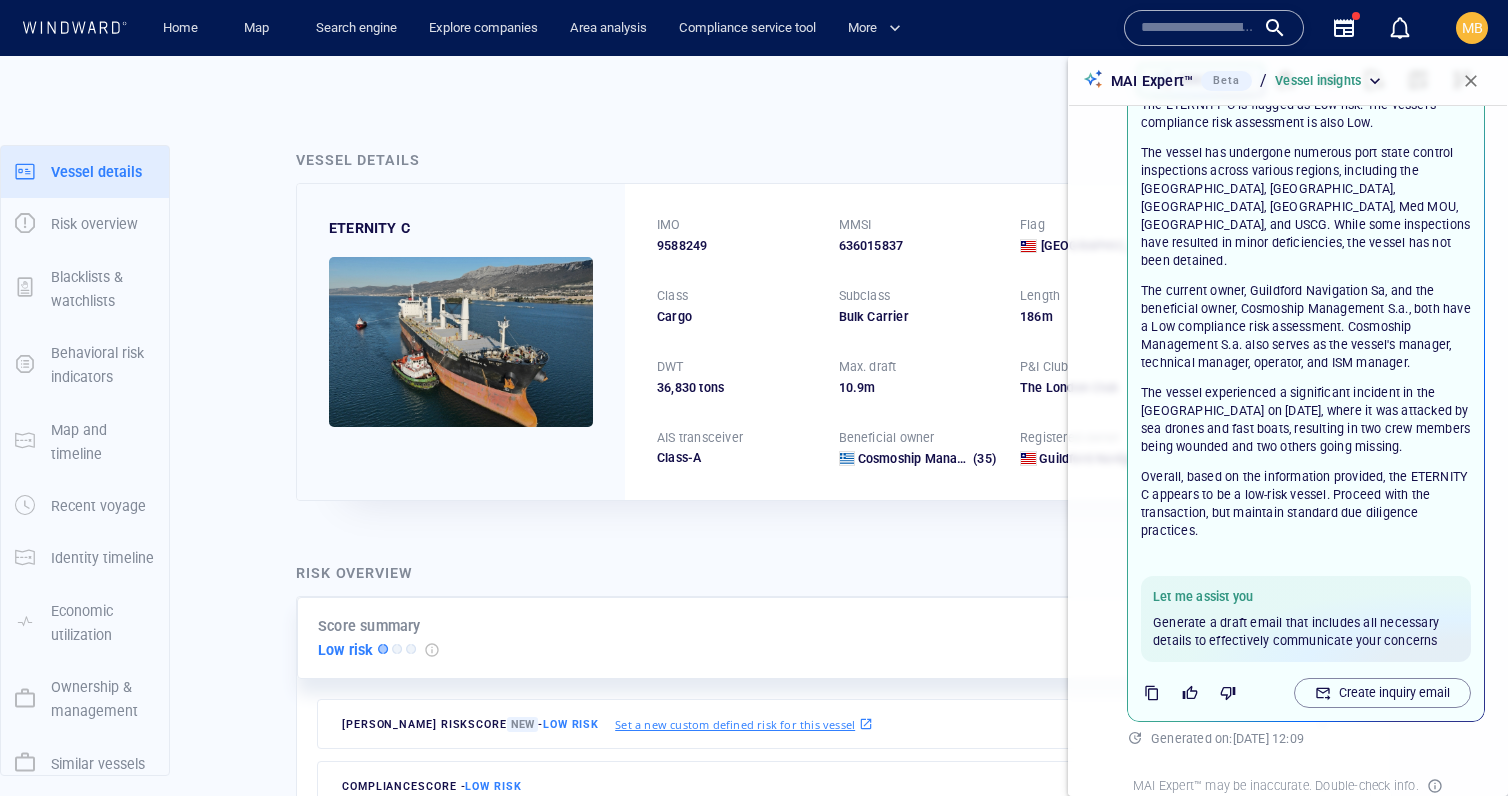 click at bounding box center (1471, 81) 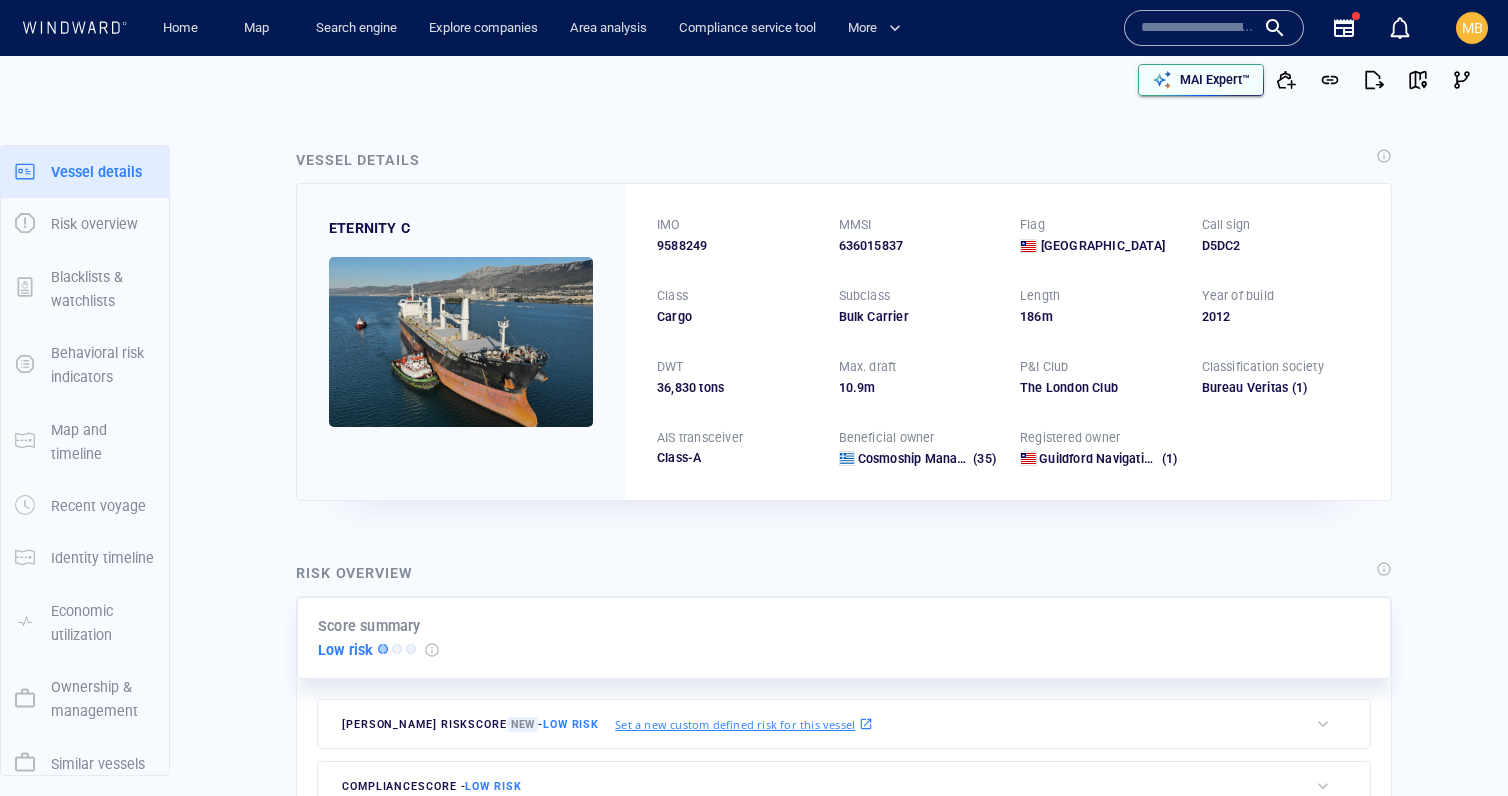 click on "MAI Expert™" at bounding box center (1215, 80) 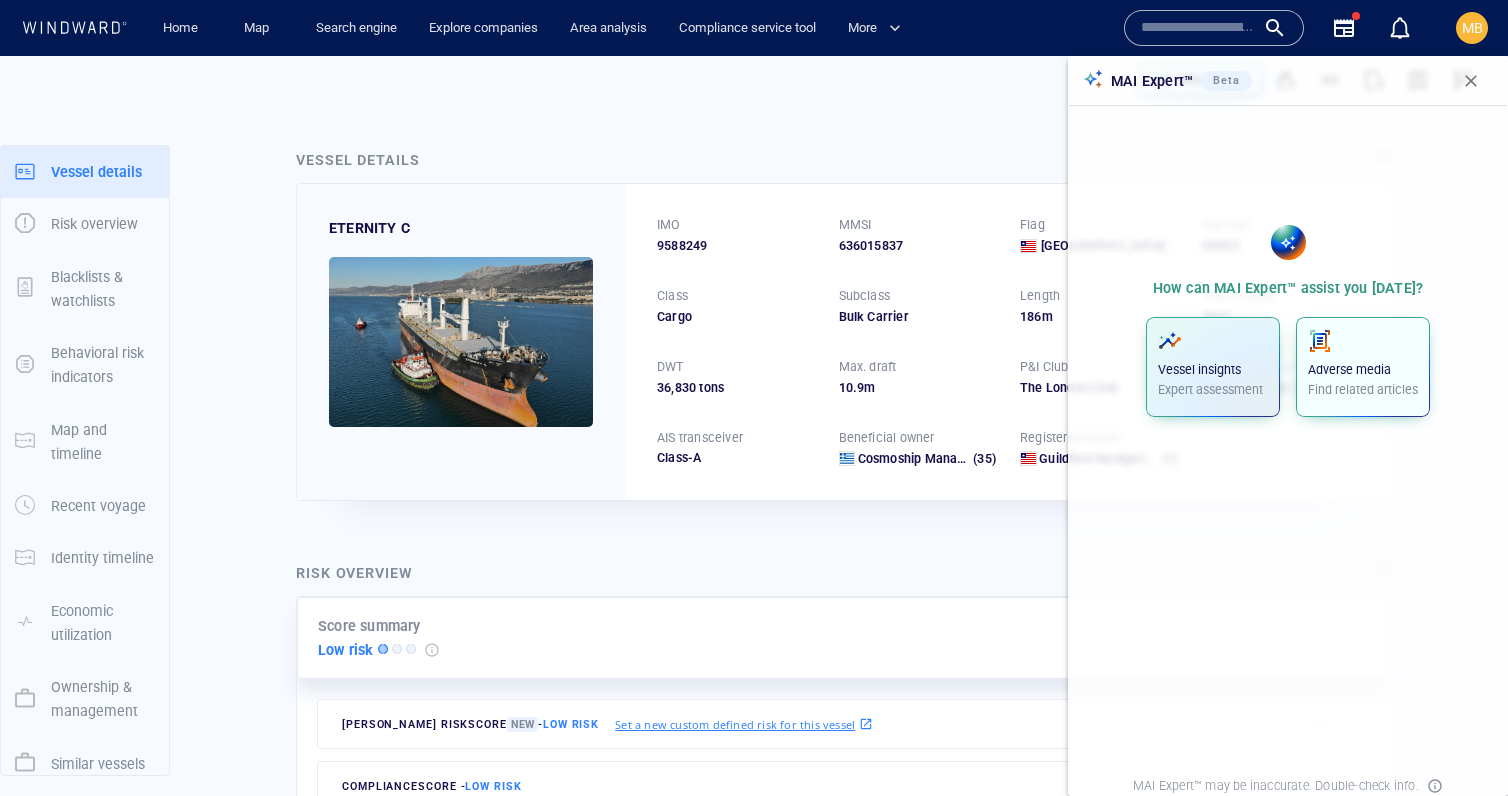 click on "Find related articles" at bounding box center [1363, 390] 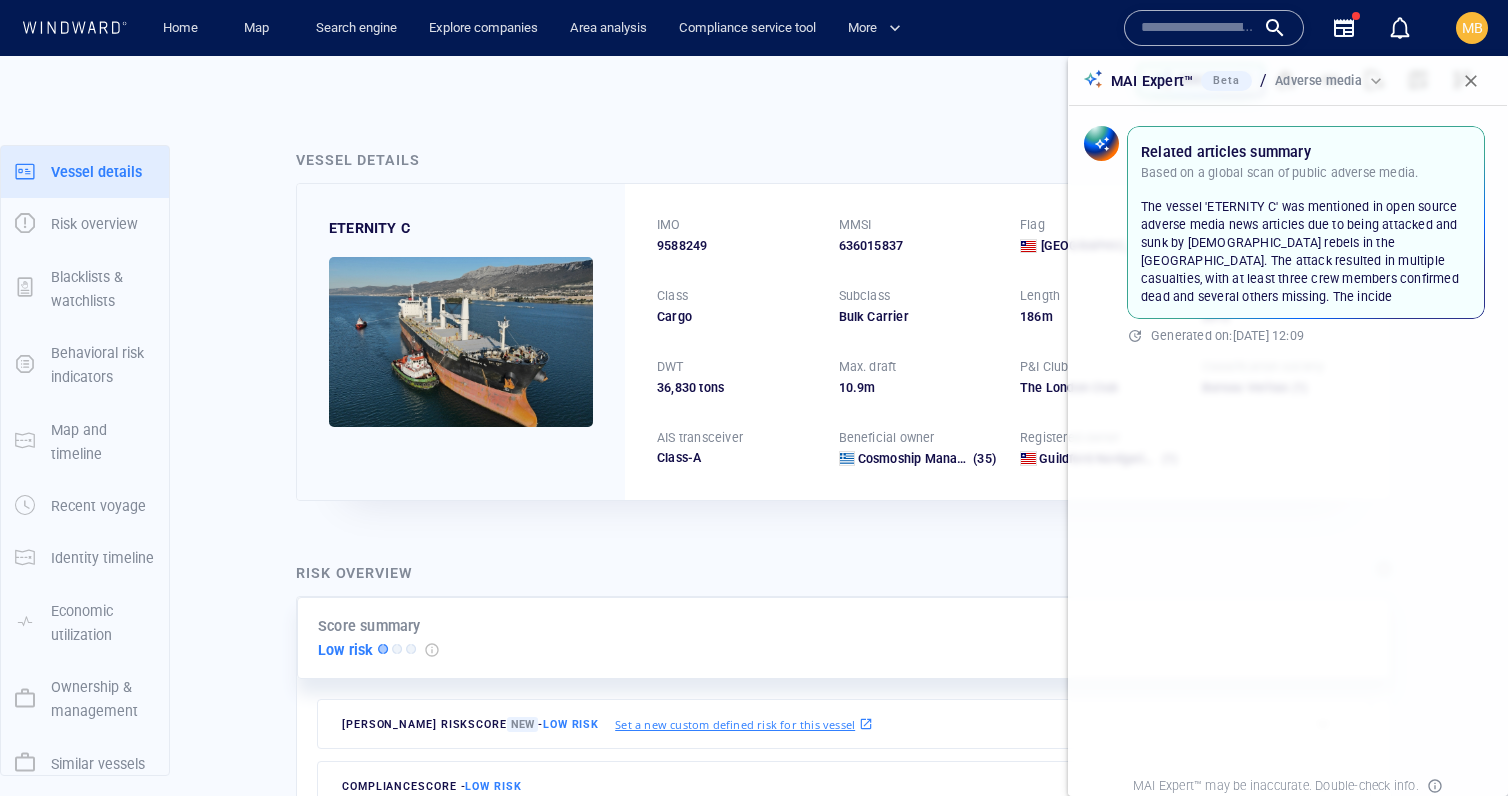 scroll, scrollTop: 8305, scrollLeft: 0, axis: vertical 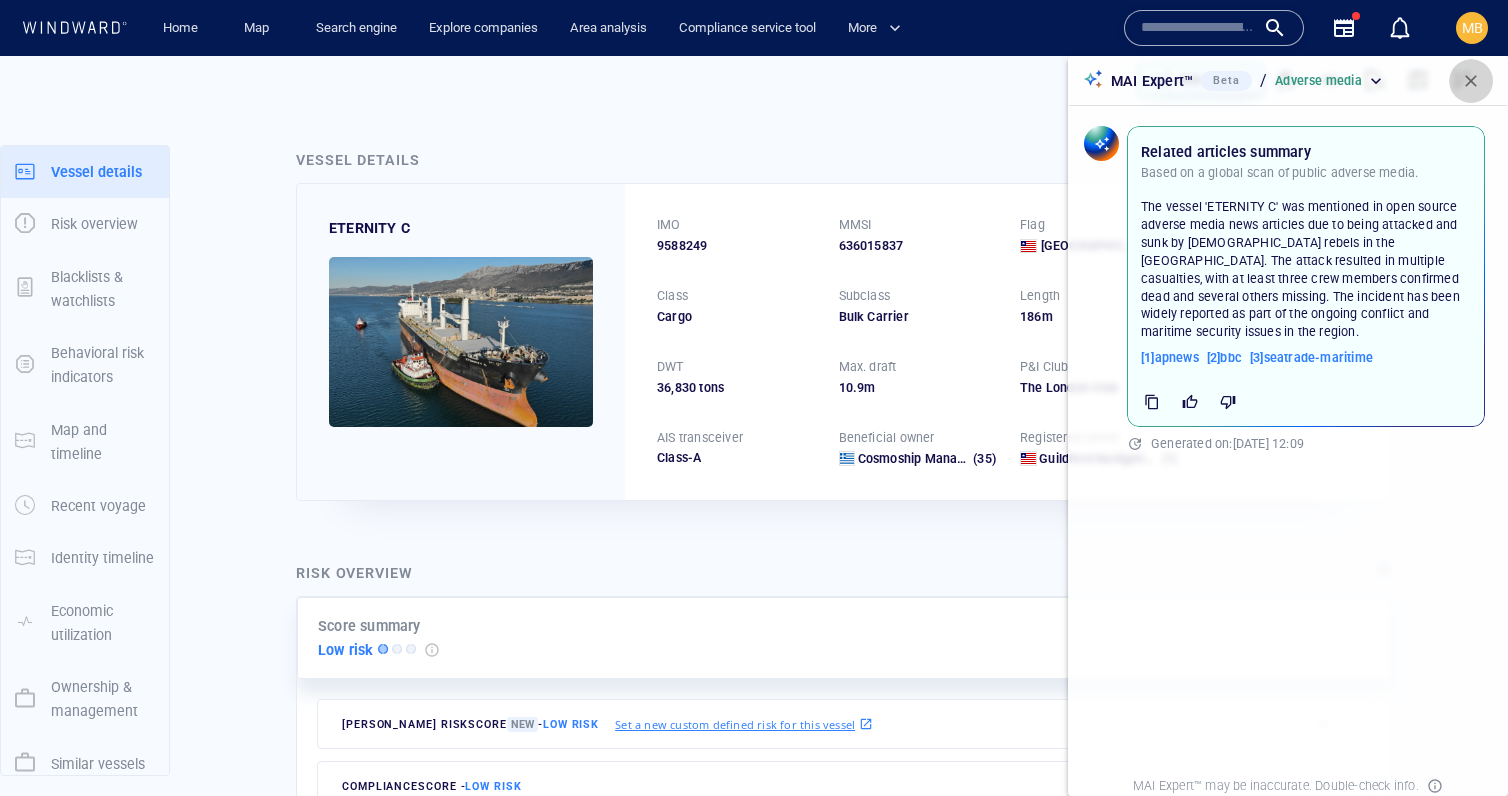 click at bounding box center [1471, 81] 